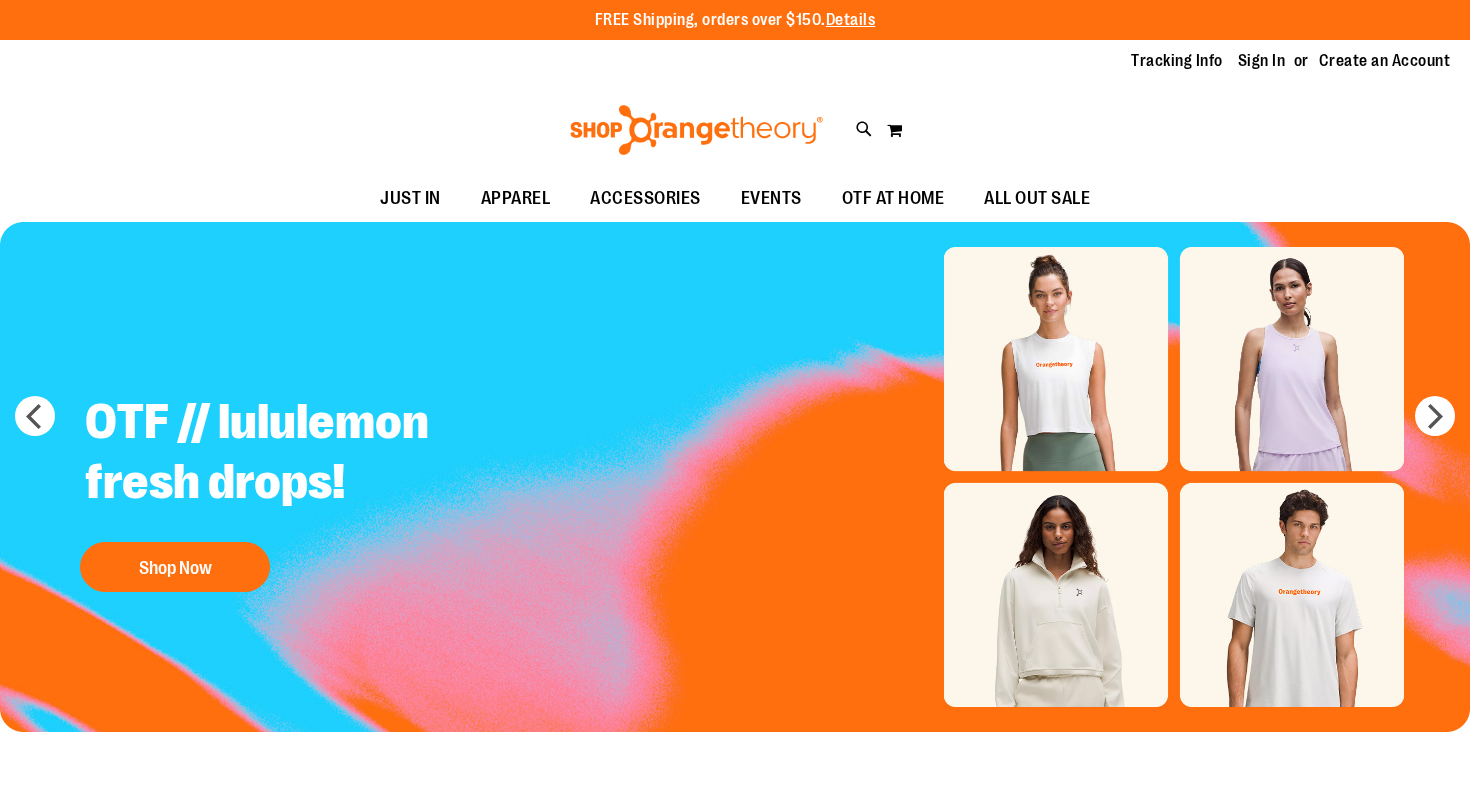 scroll, scrollTop: 0, scrollLeft: 0, axis: both 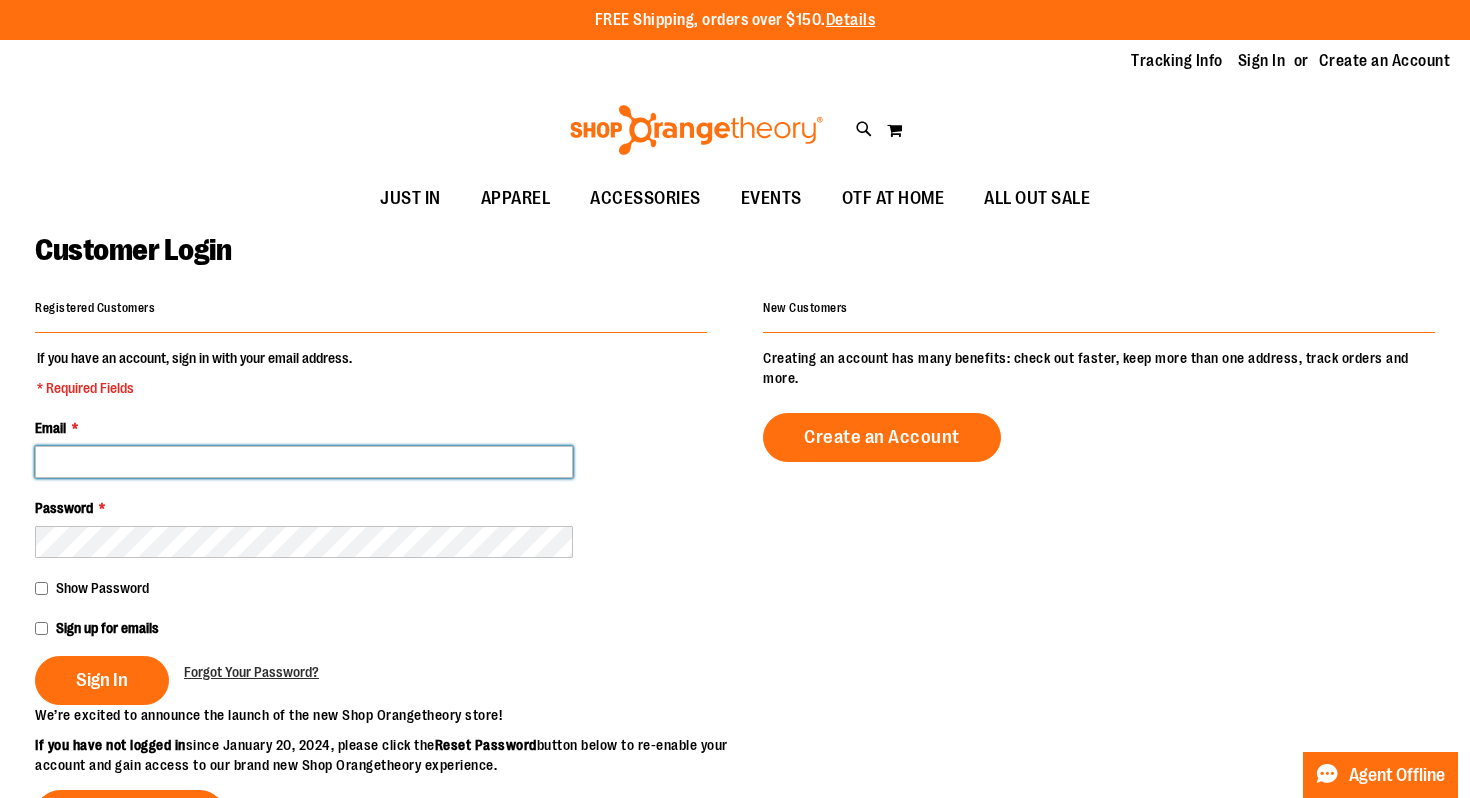 click on "Email *" at bounding box center (304, 462) 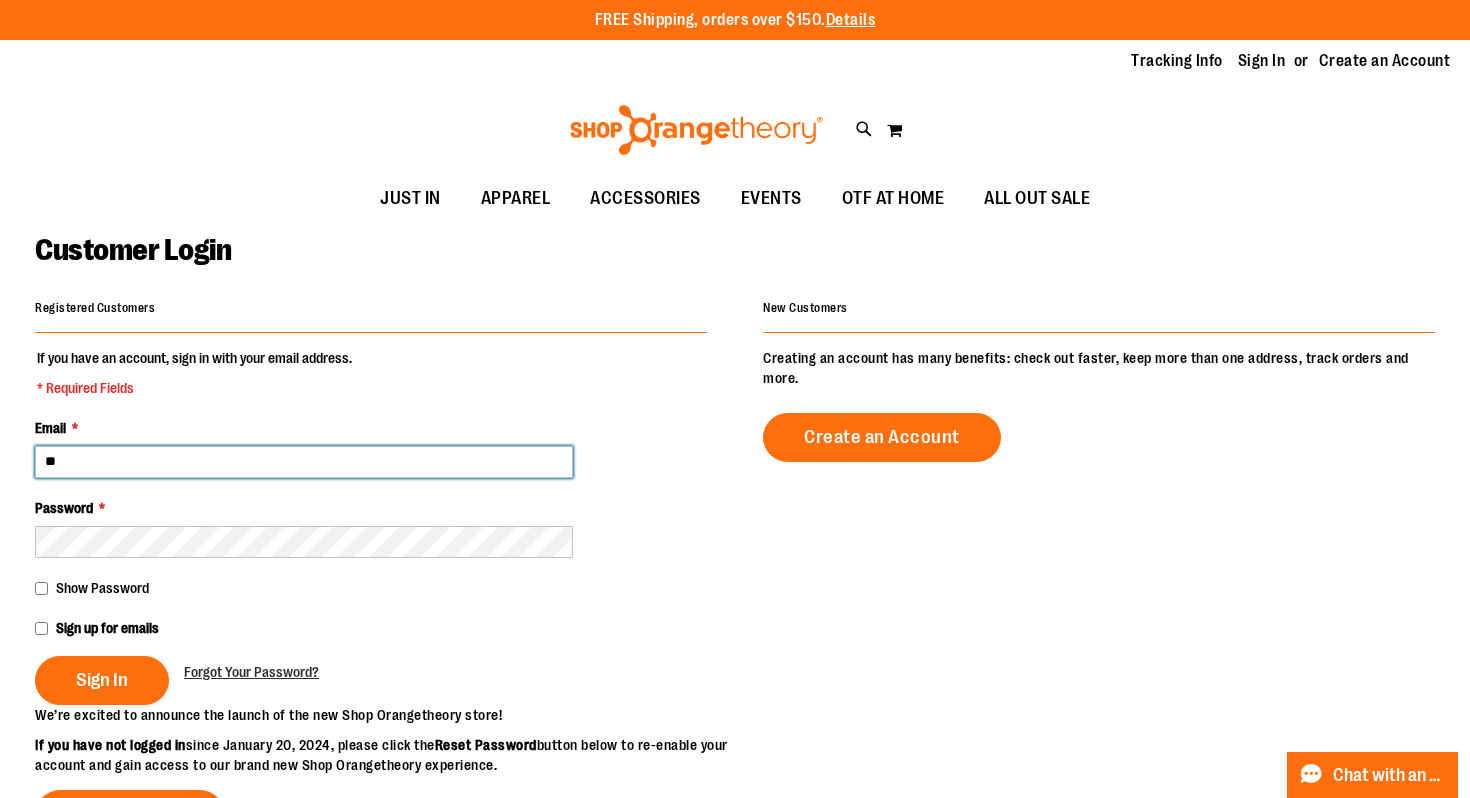 type on "*" 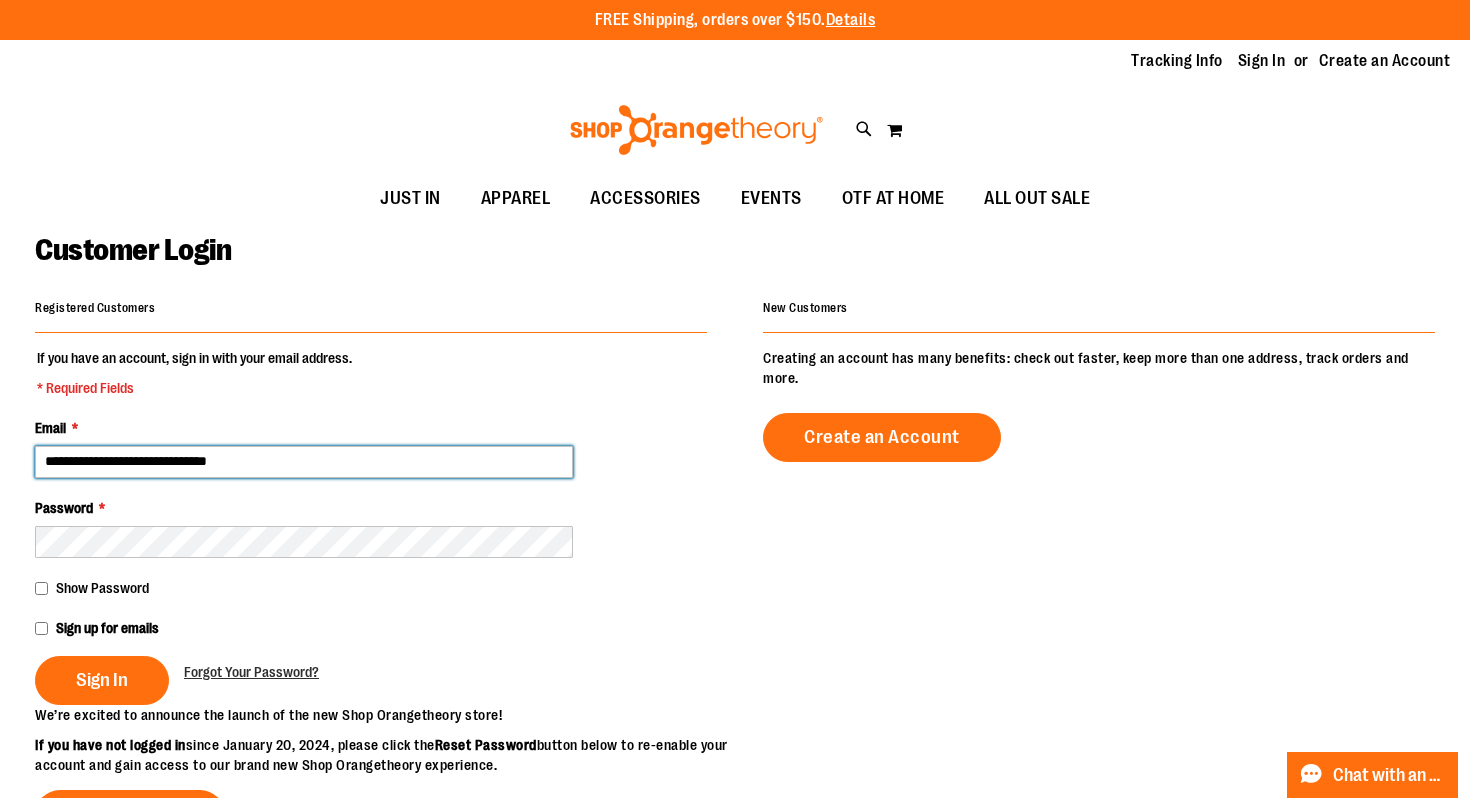 type on "**********" 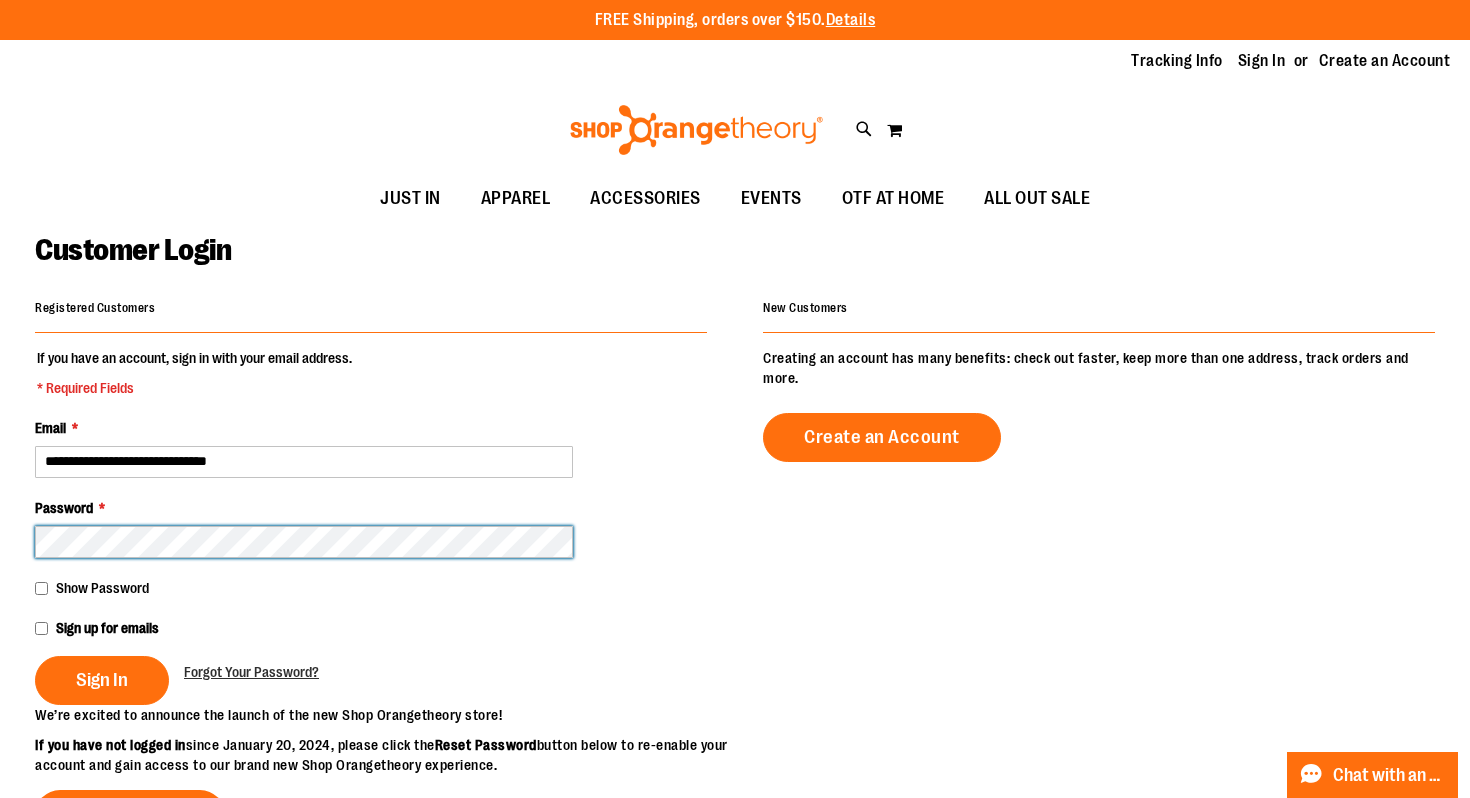 click on "Sign In" at bounding box center [102, 680] 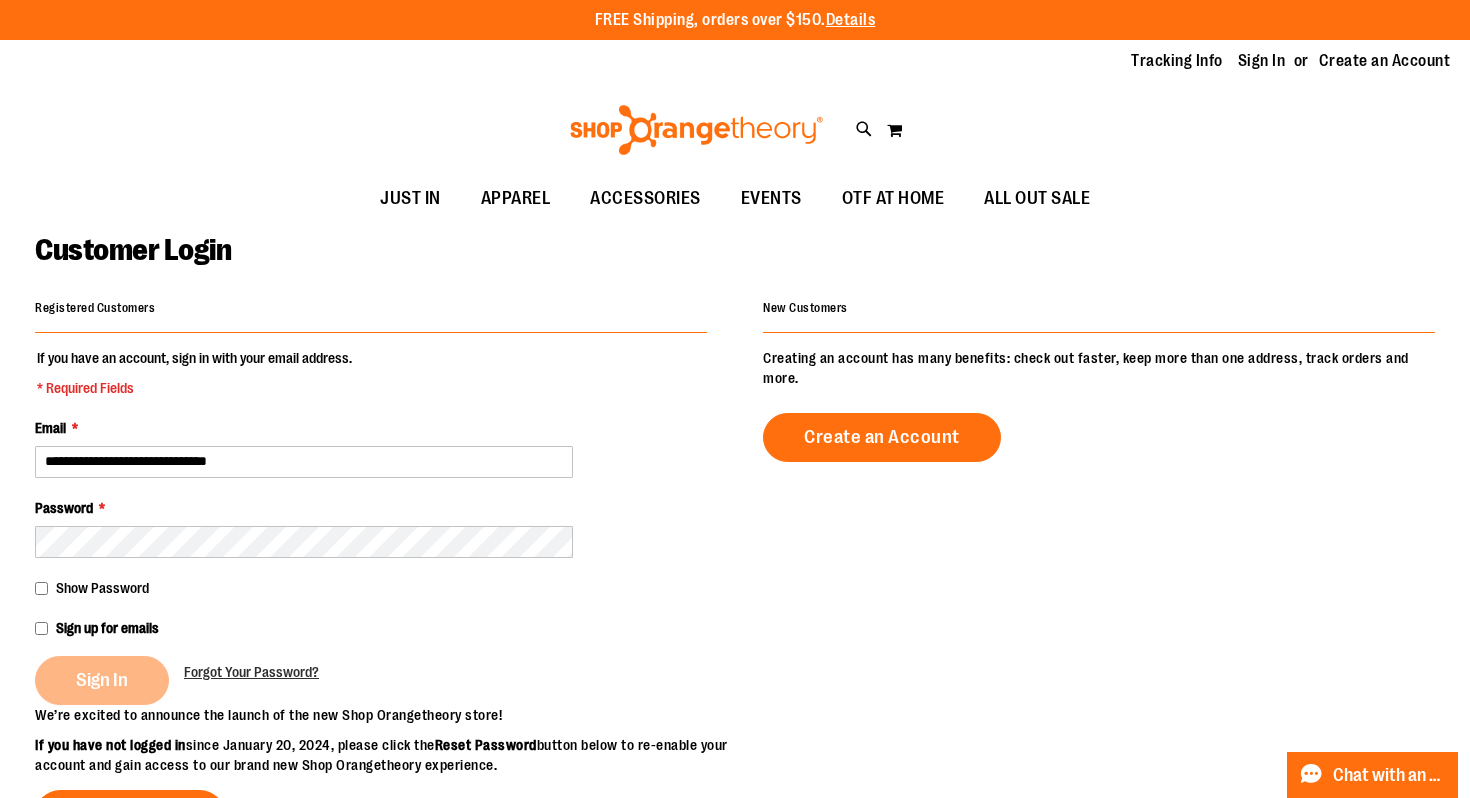 click on "Customer Login" at bounding box center (735, 263) 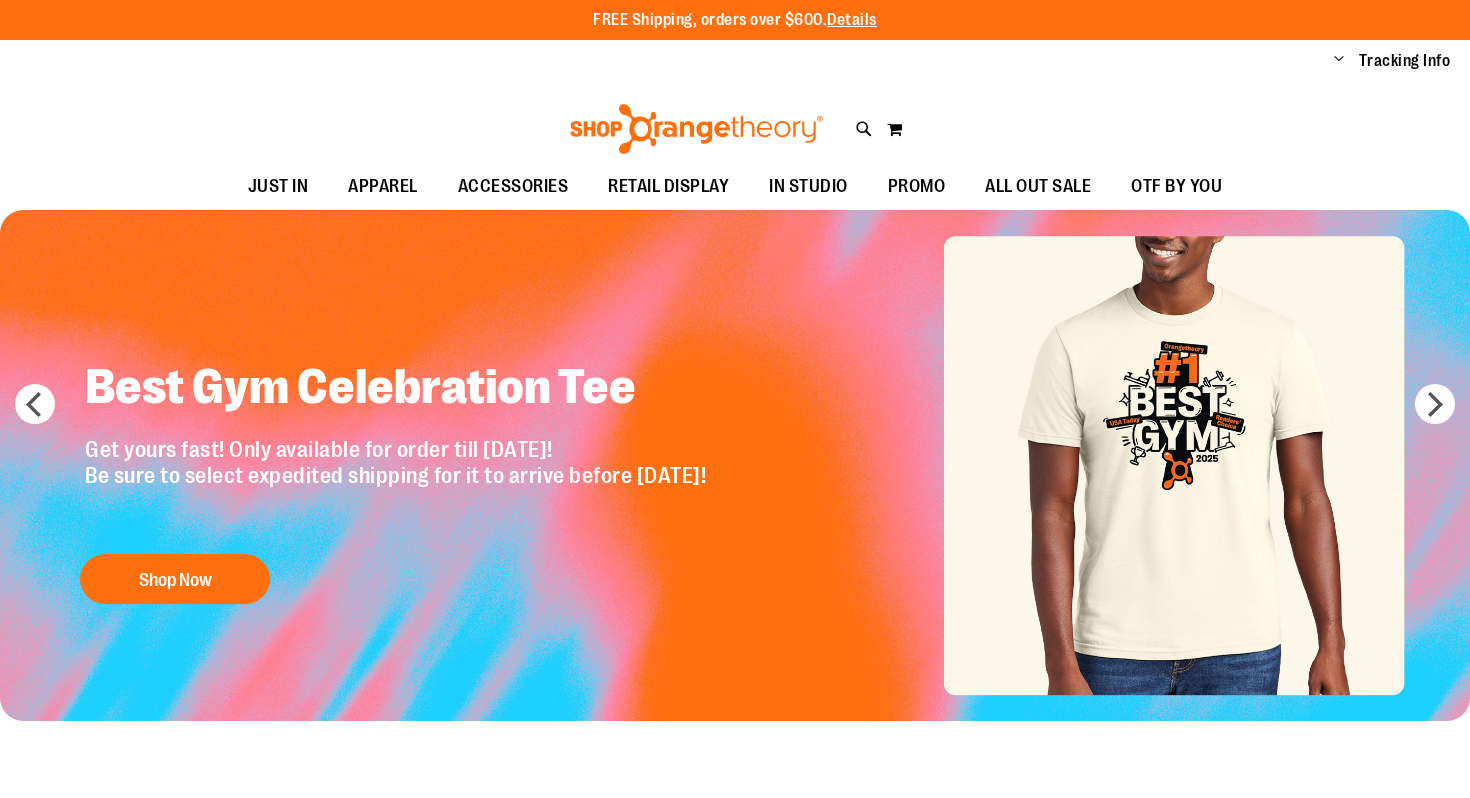 scroll, scrollTop: 0, scrollLeft: 0, axis: both 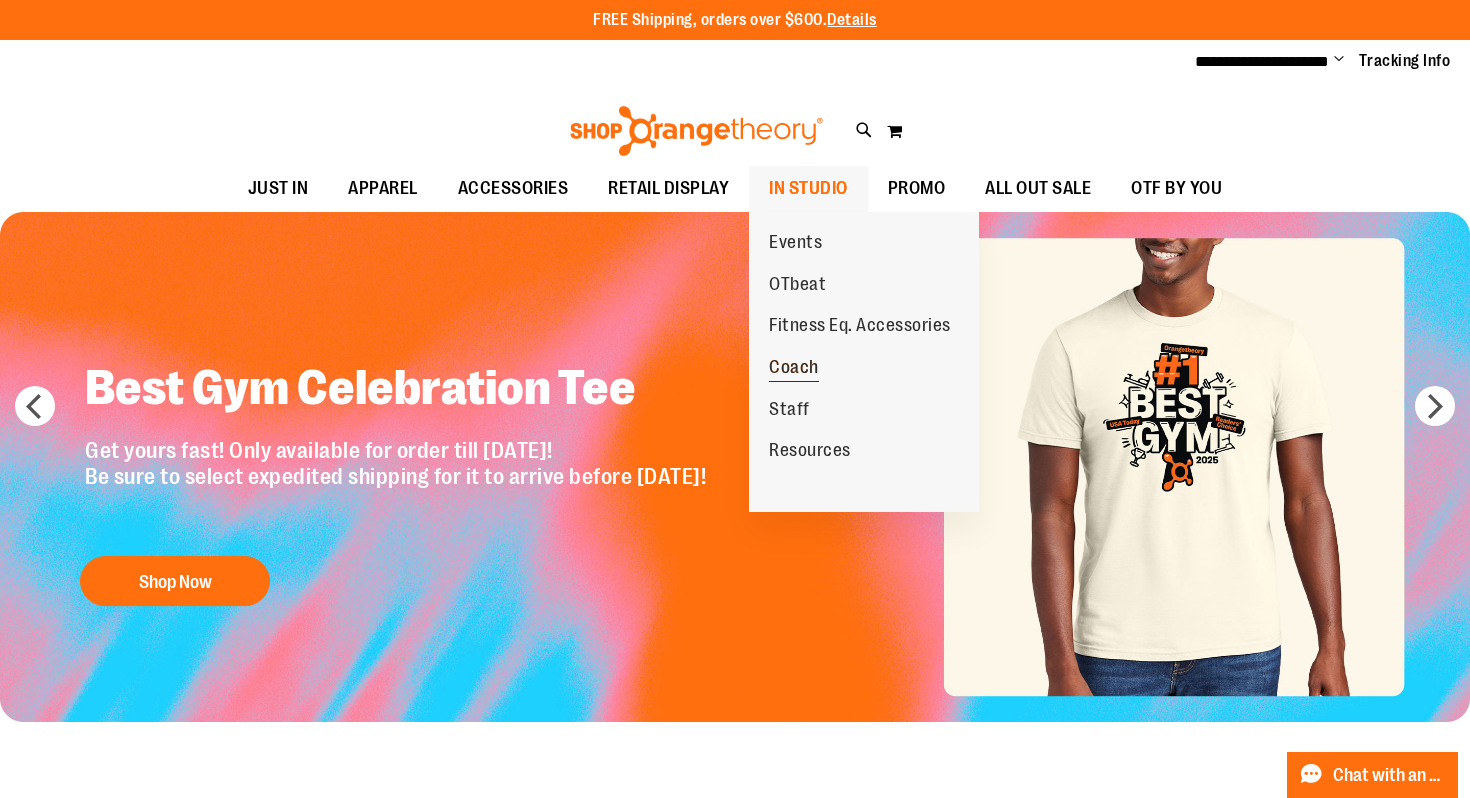 click on "Coach" at bounding box center [794, 369] 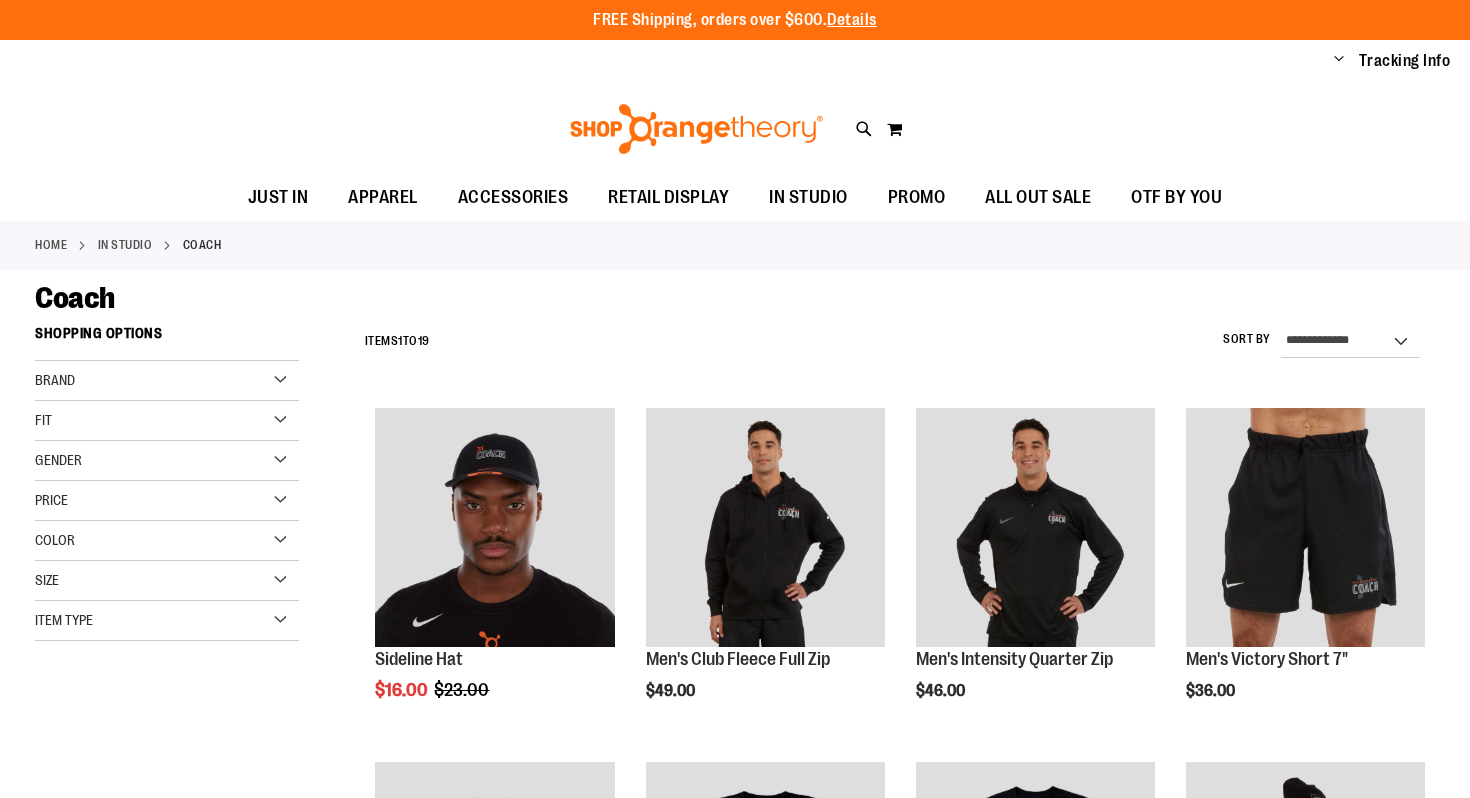 scroll, scrollTop: 0, scrollLeft: 0, axis: both 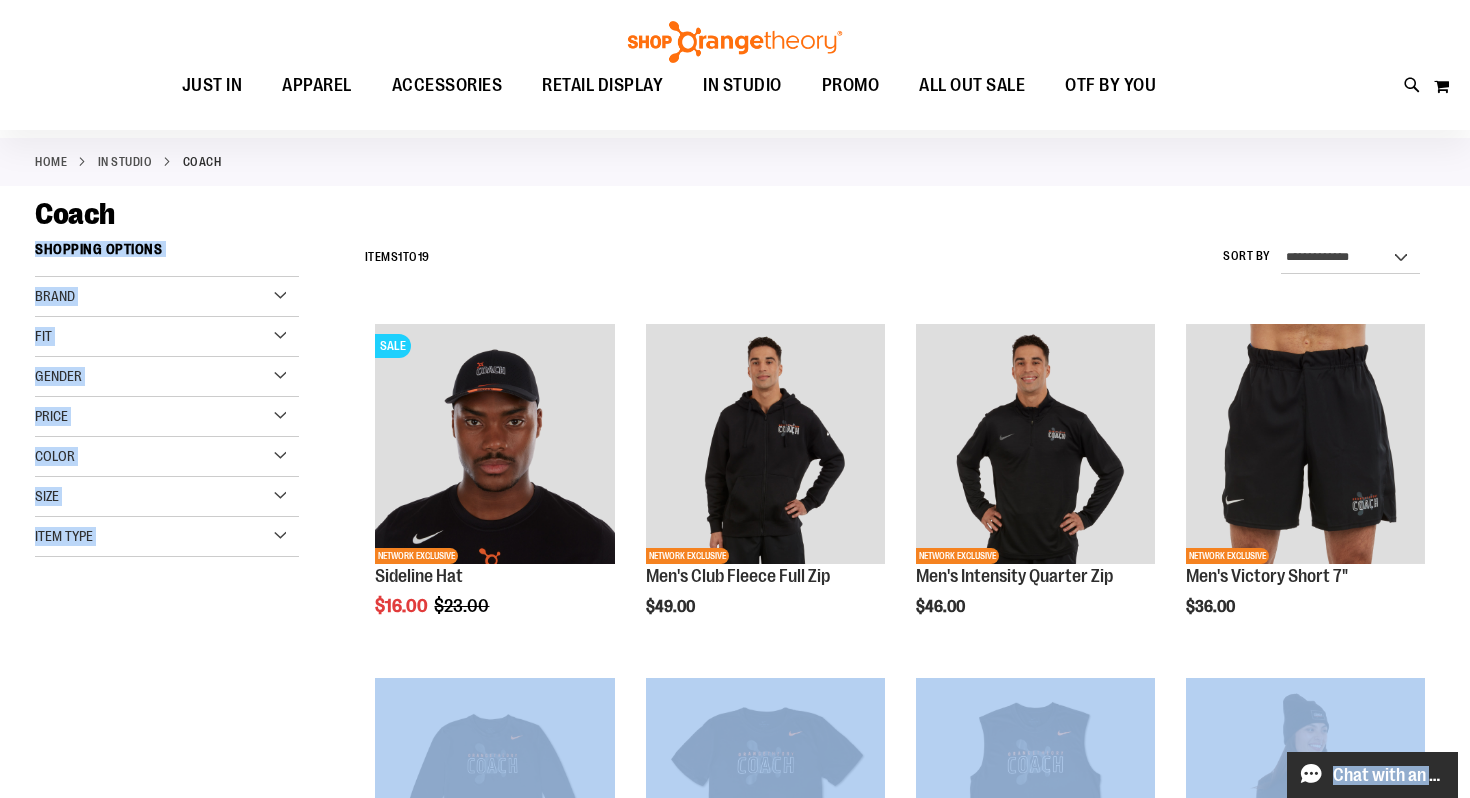 drag, startPoint x: 1469, startPoint y: 415, endPoint x: 1324, endPoint y: 789, distance: 401.12466 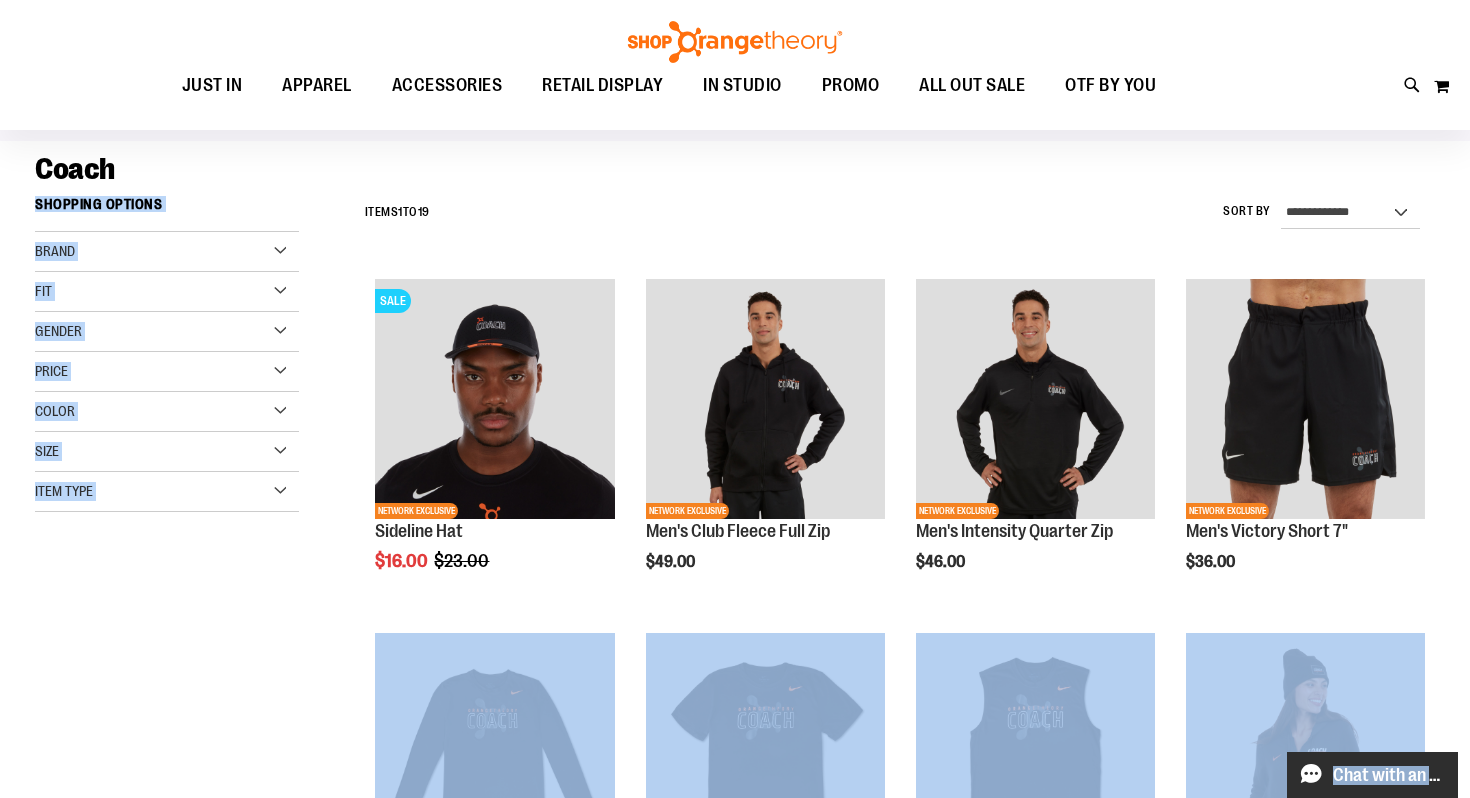 scroll, scrollTop: 133, scrollLeft: 0, axis: vertical 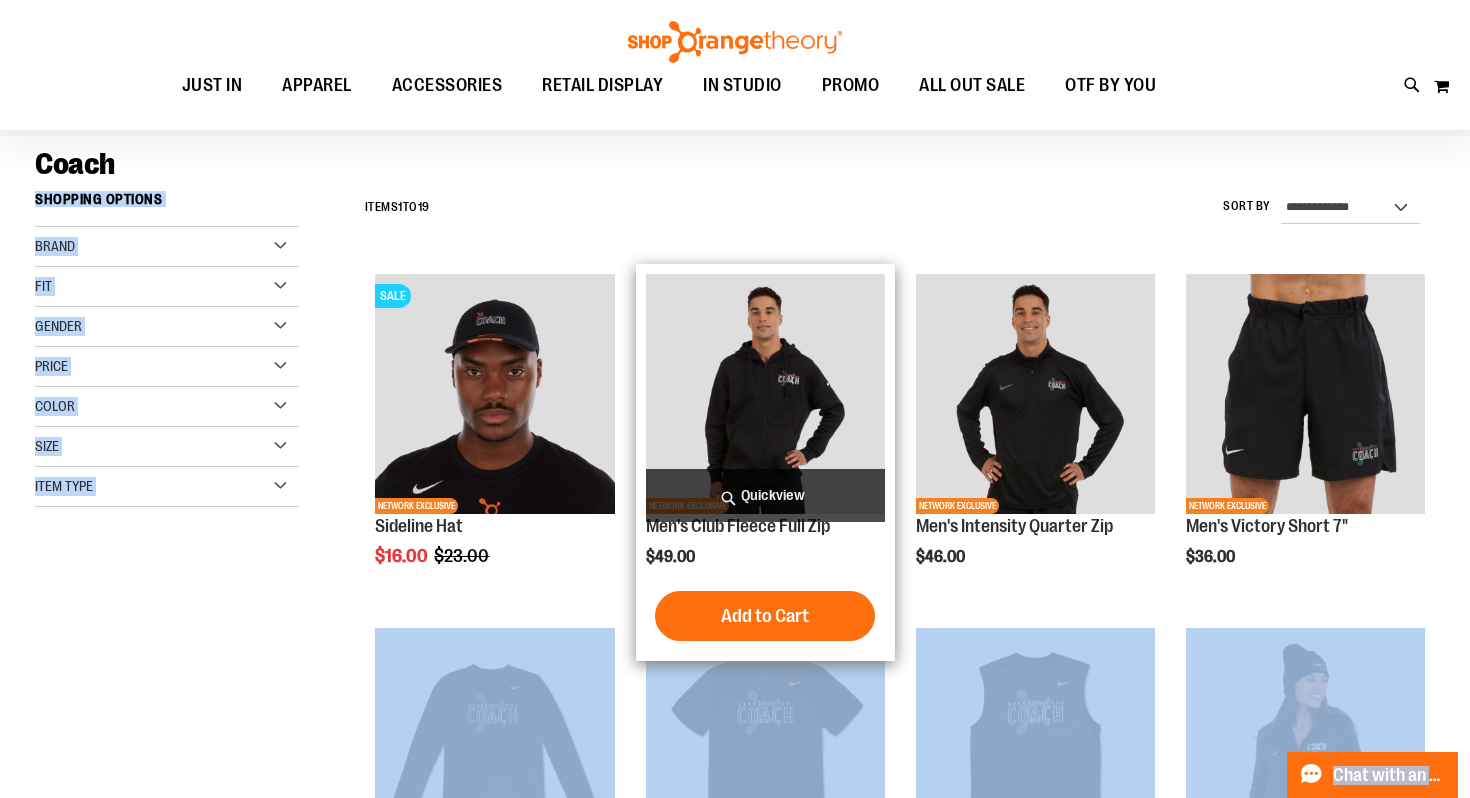 click at bounding box center [765, 393] 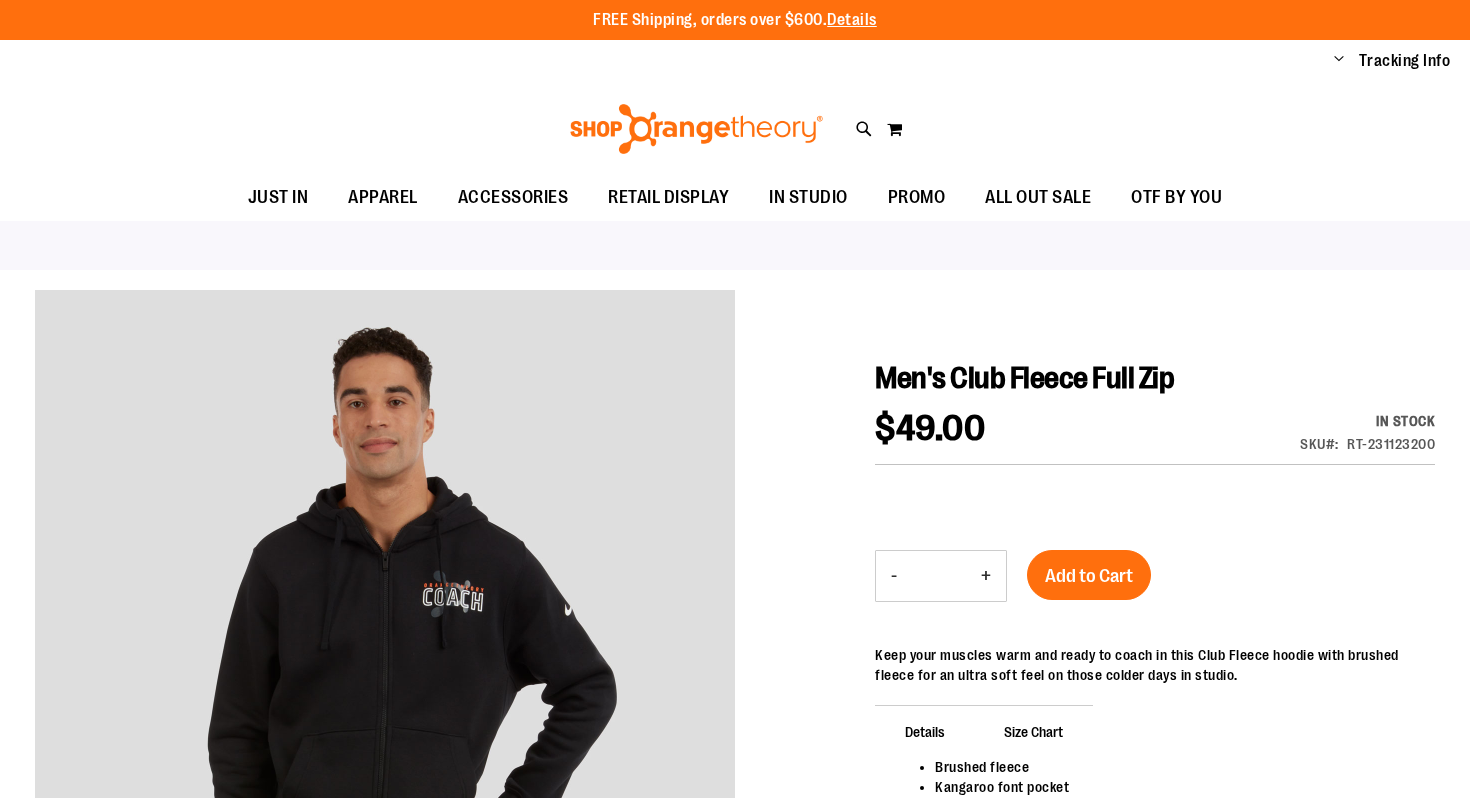 scroll, scrollTop: 0, scrollLeft: 0, axis: both 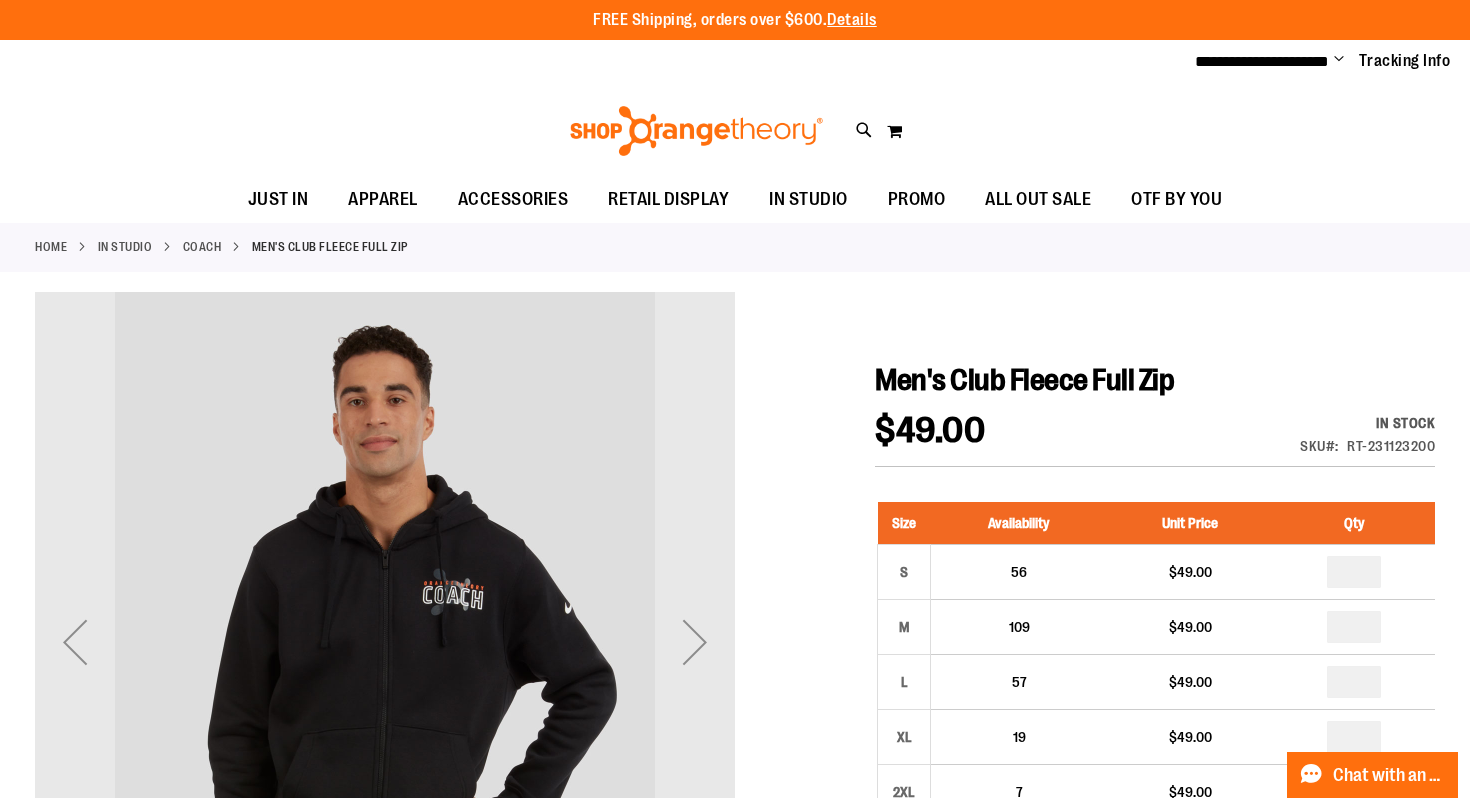 drag, startPoint x: 614, startPoint y: 480, endPoint x: 915, endPoint y: 405, distance: 310.20316 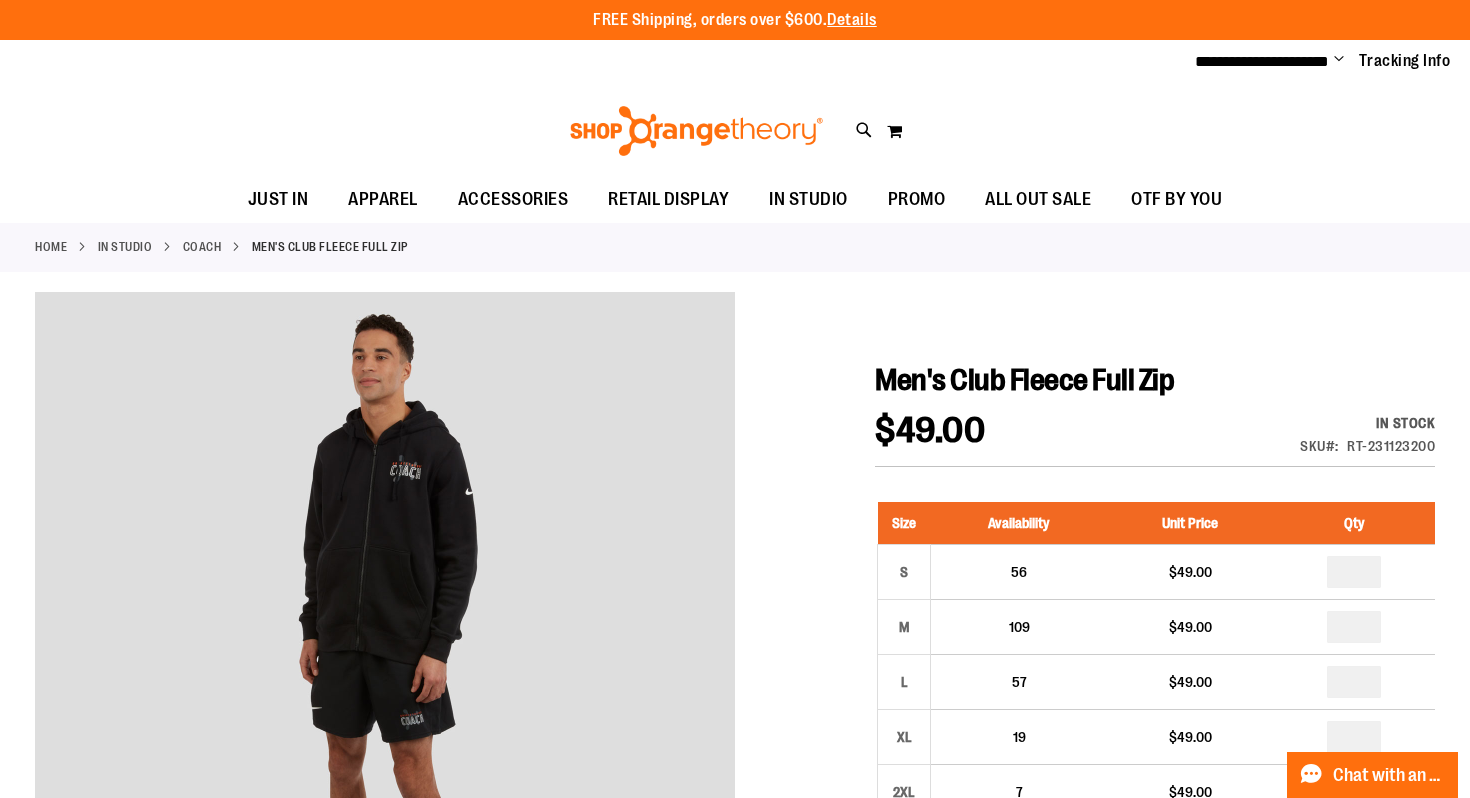 click on "Men's Club Fleece Full Zip
$49.00
In stock
Only  %1  left
SKU
RT-231123200
Size
Availability
Unit Price
Qty
S
56
$49.00
* M *" at bounding box center [1155, 888] 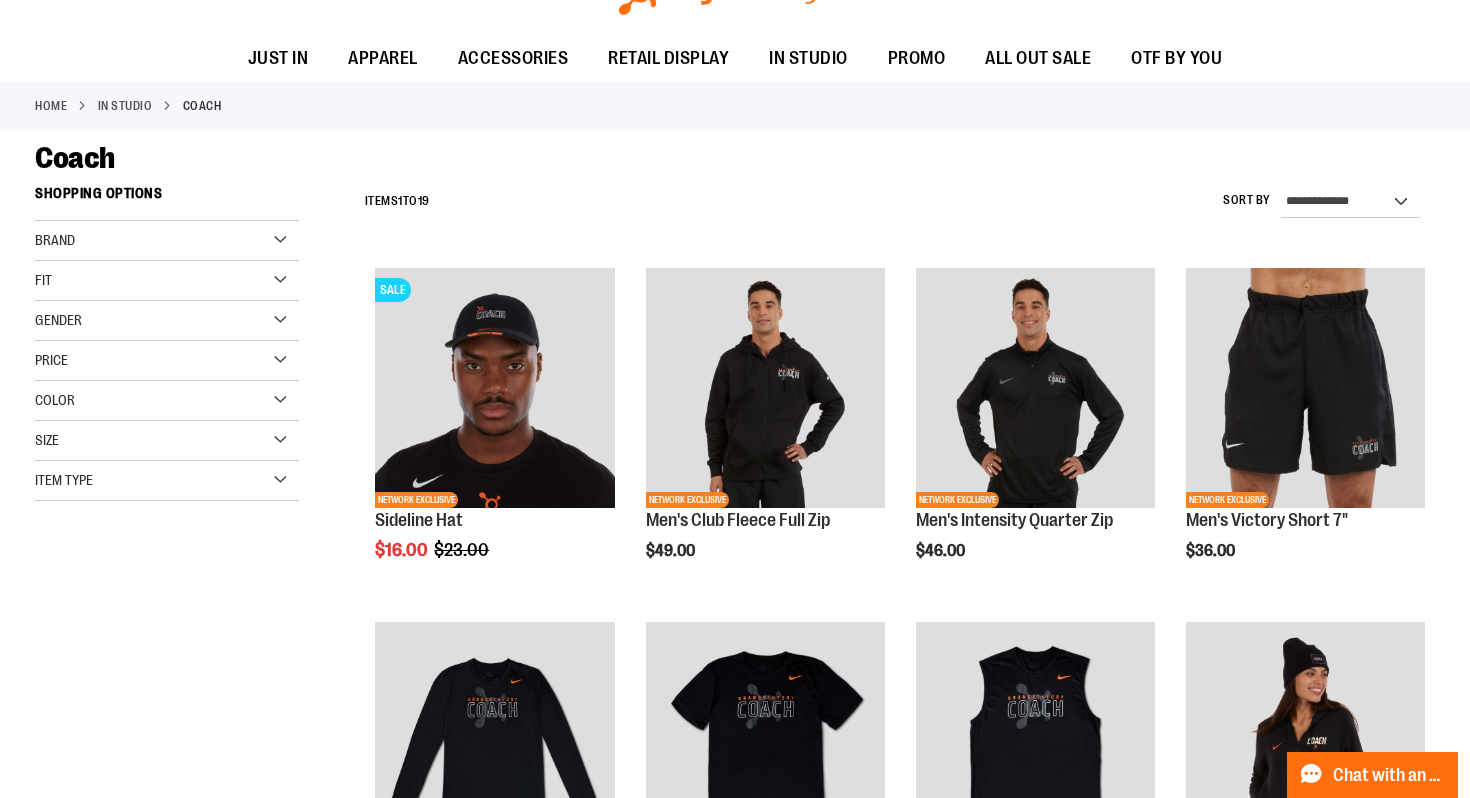 scroll, scrollTop: 0, scrollLeft: 0, axis: both 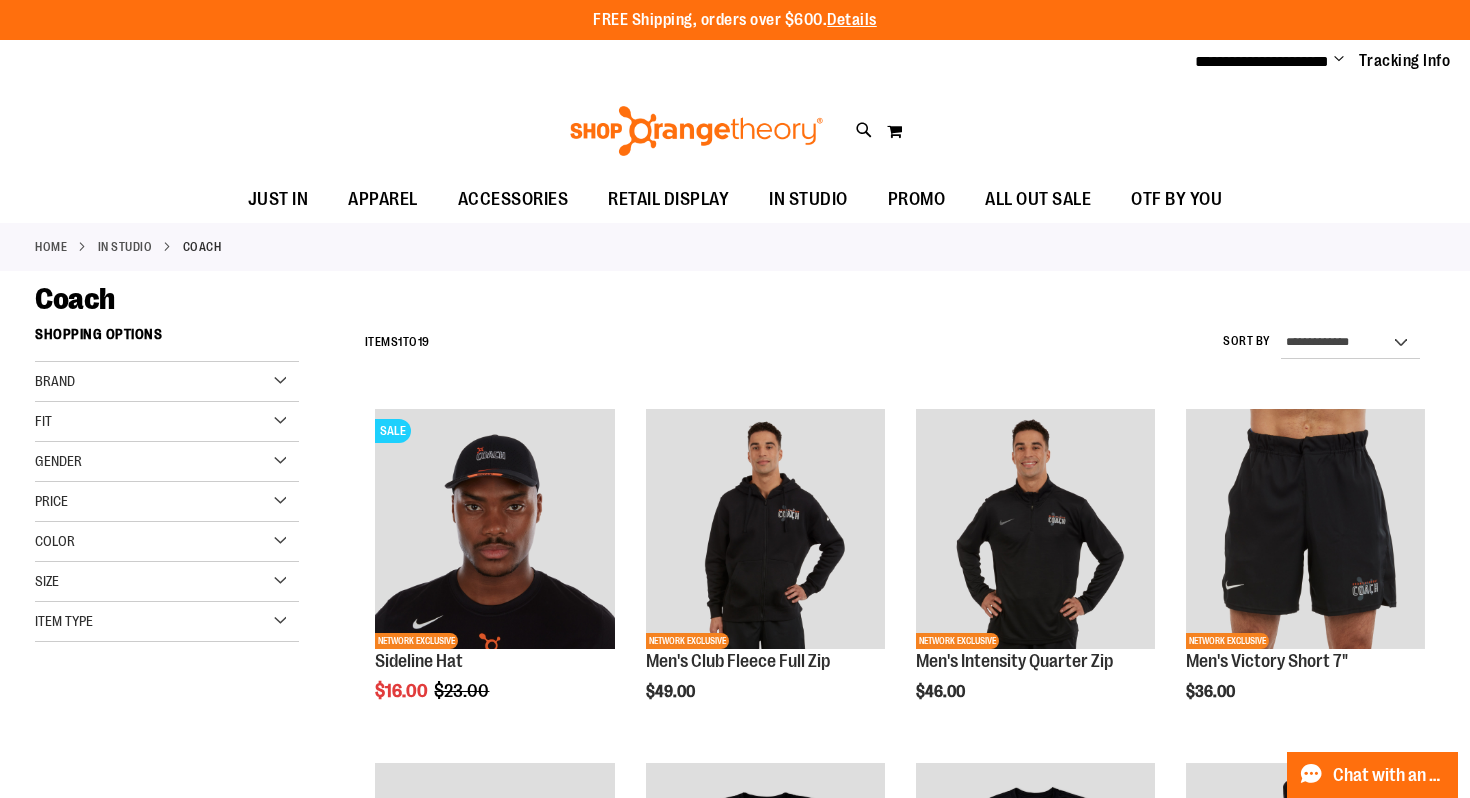 click on "**********" at bounding box center (735, 931) 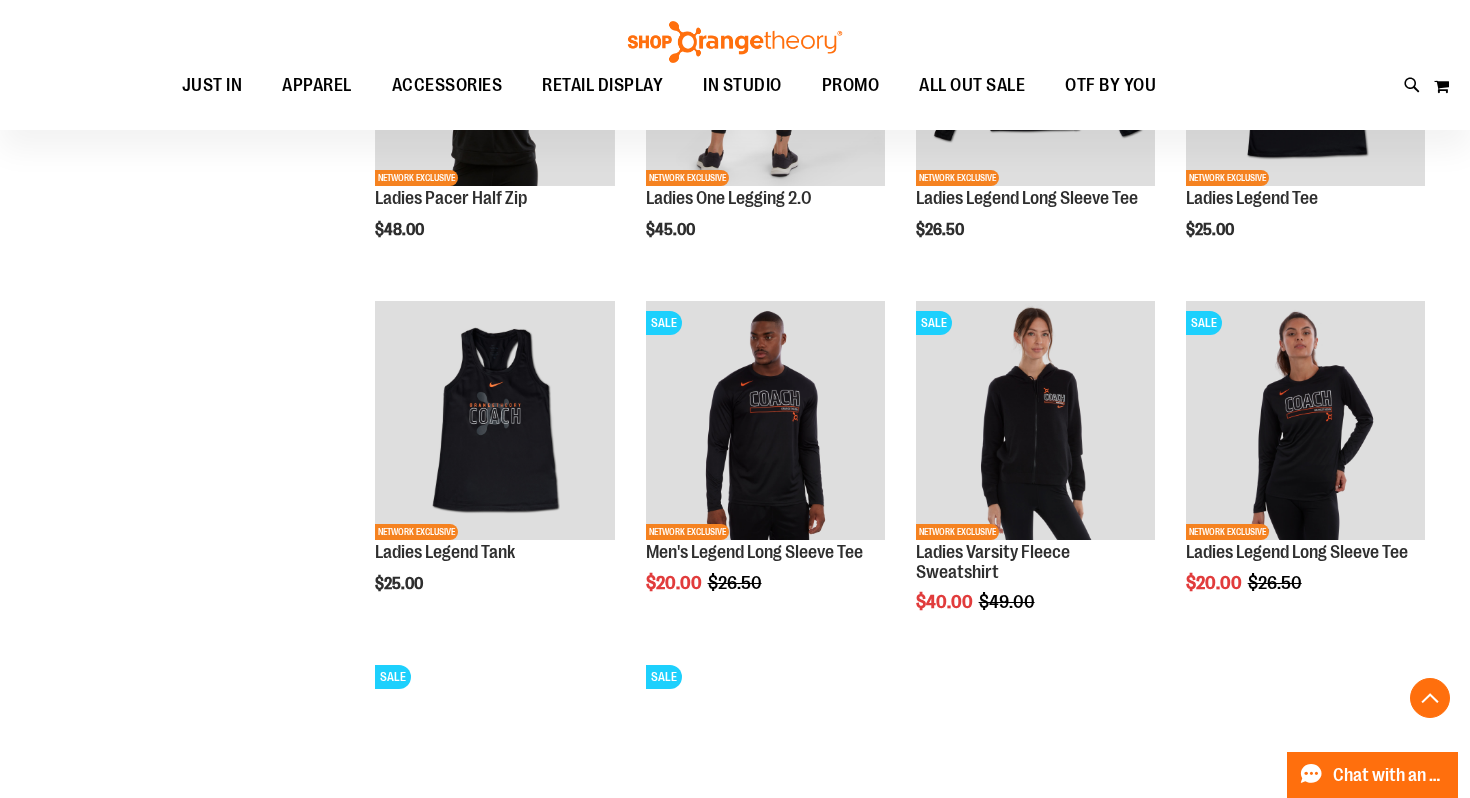 scroll, scrollTop: 1012, scrollLeft: 0, axis: vertical 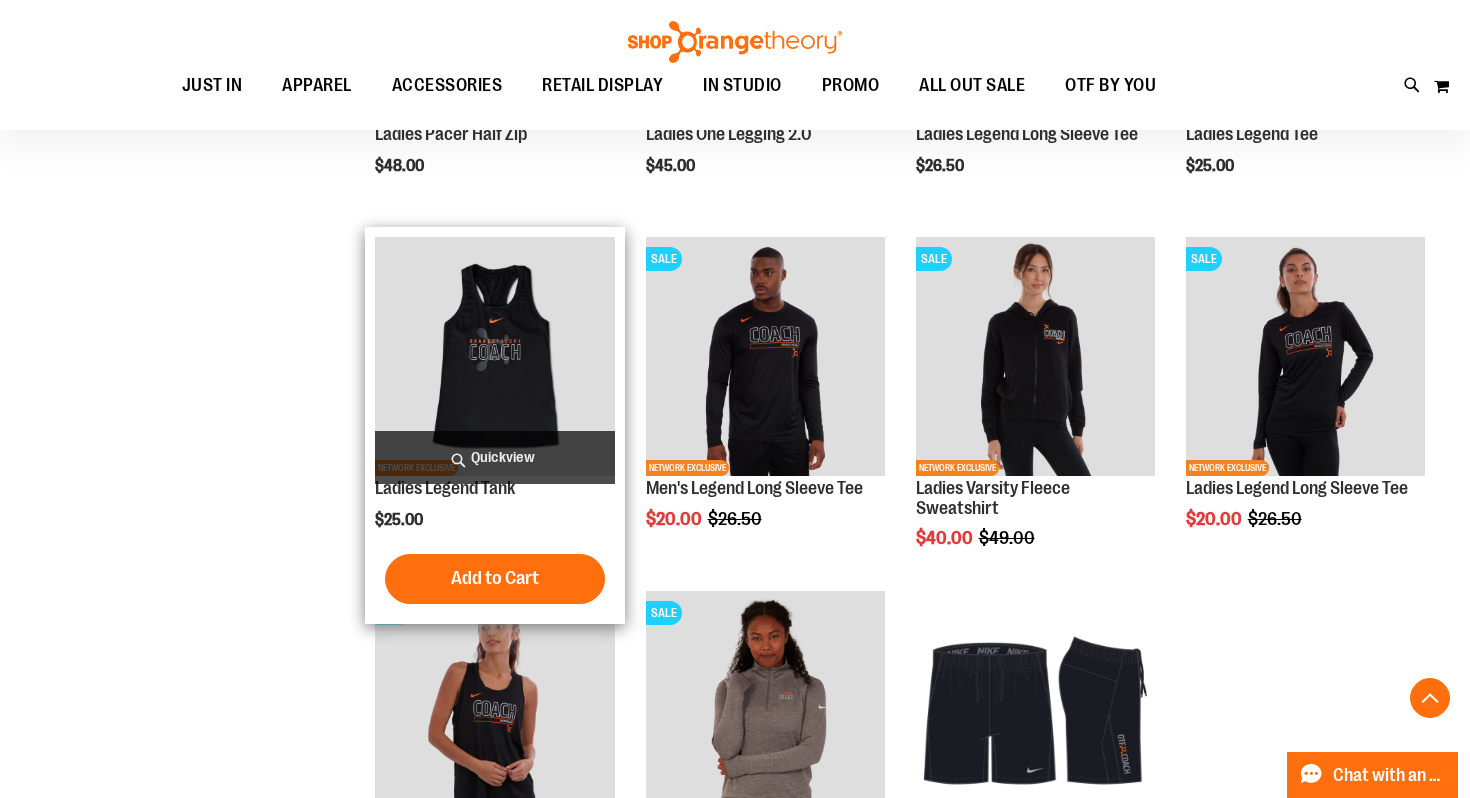 click at bounding box center [494, 356] 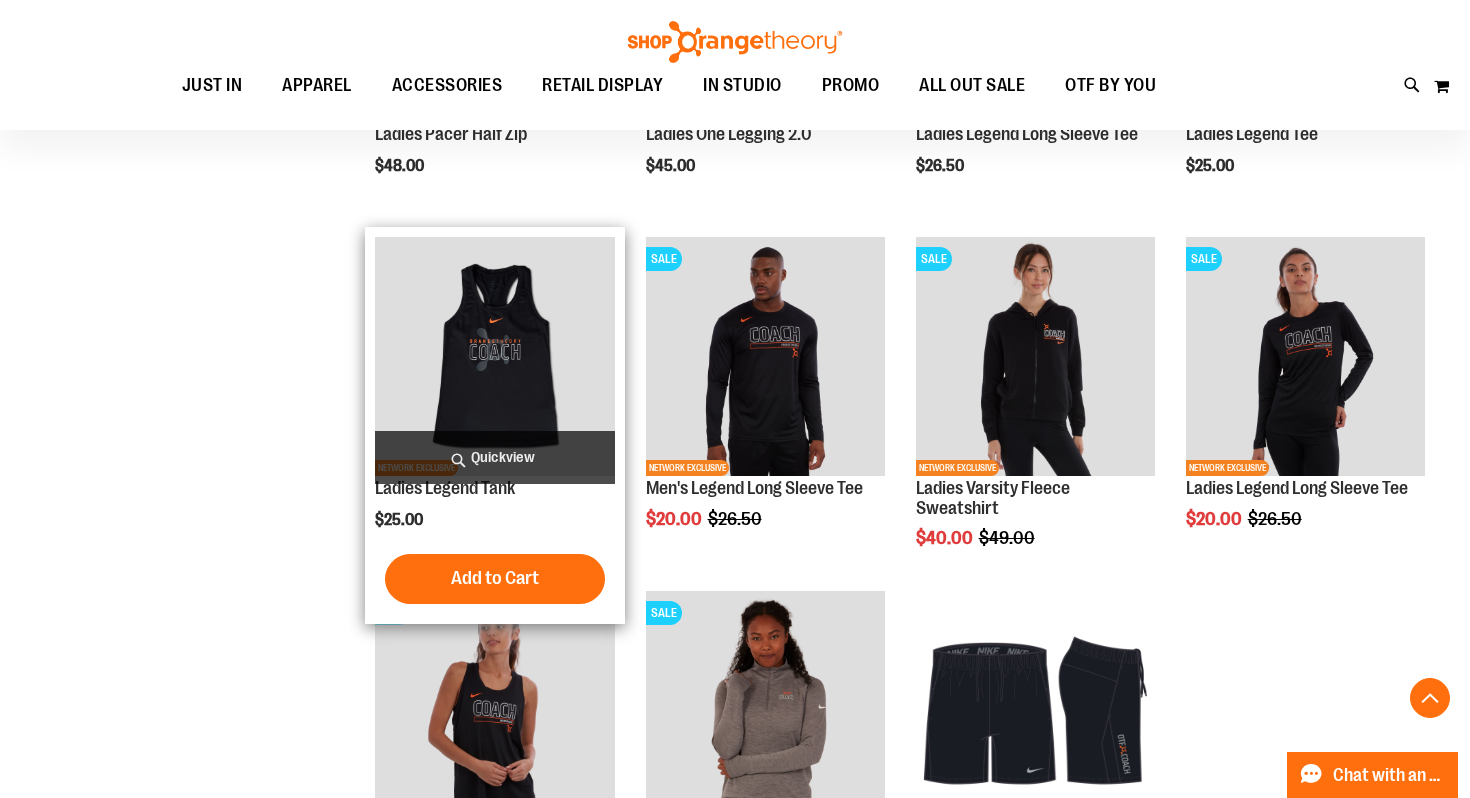 click at bounding box center [494, 356] 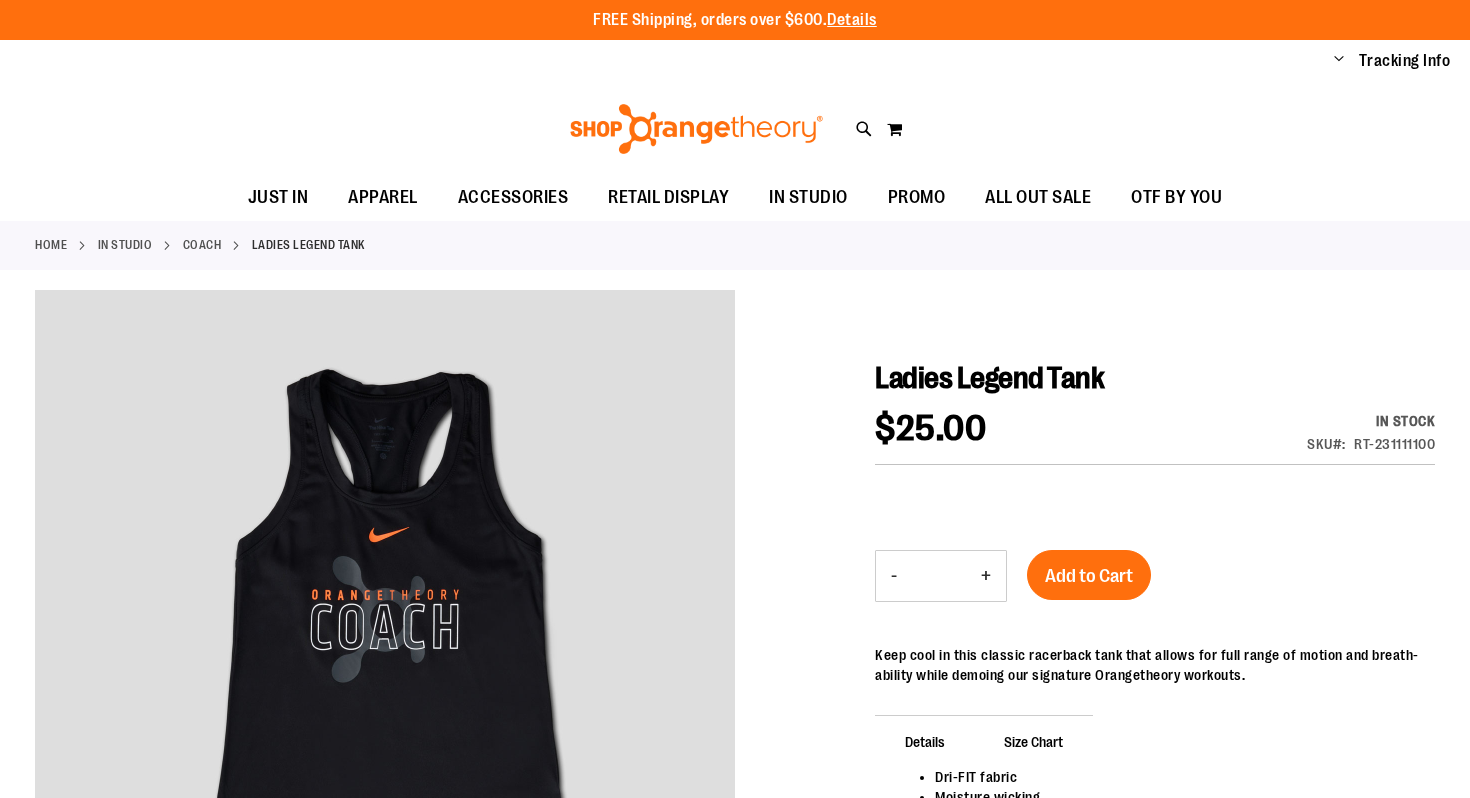 scroll, scrollTop: 0, scrollLeft: 0, axis: both 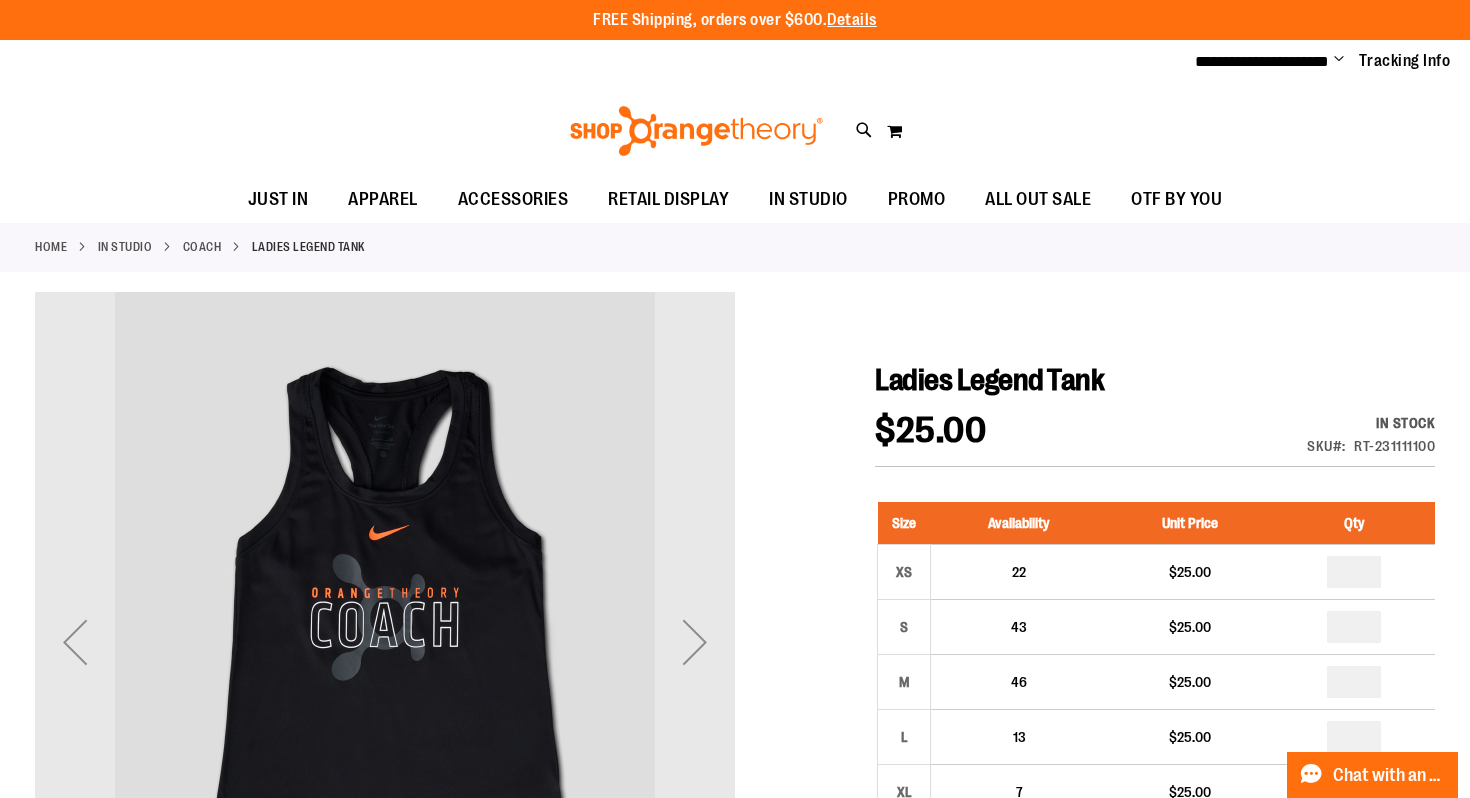 drag, startPoint x: 636, startPoint y: 377, endPoint x: 758, endPoint y: 503, distance: 175.38528 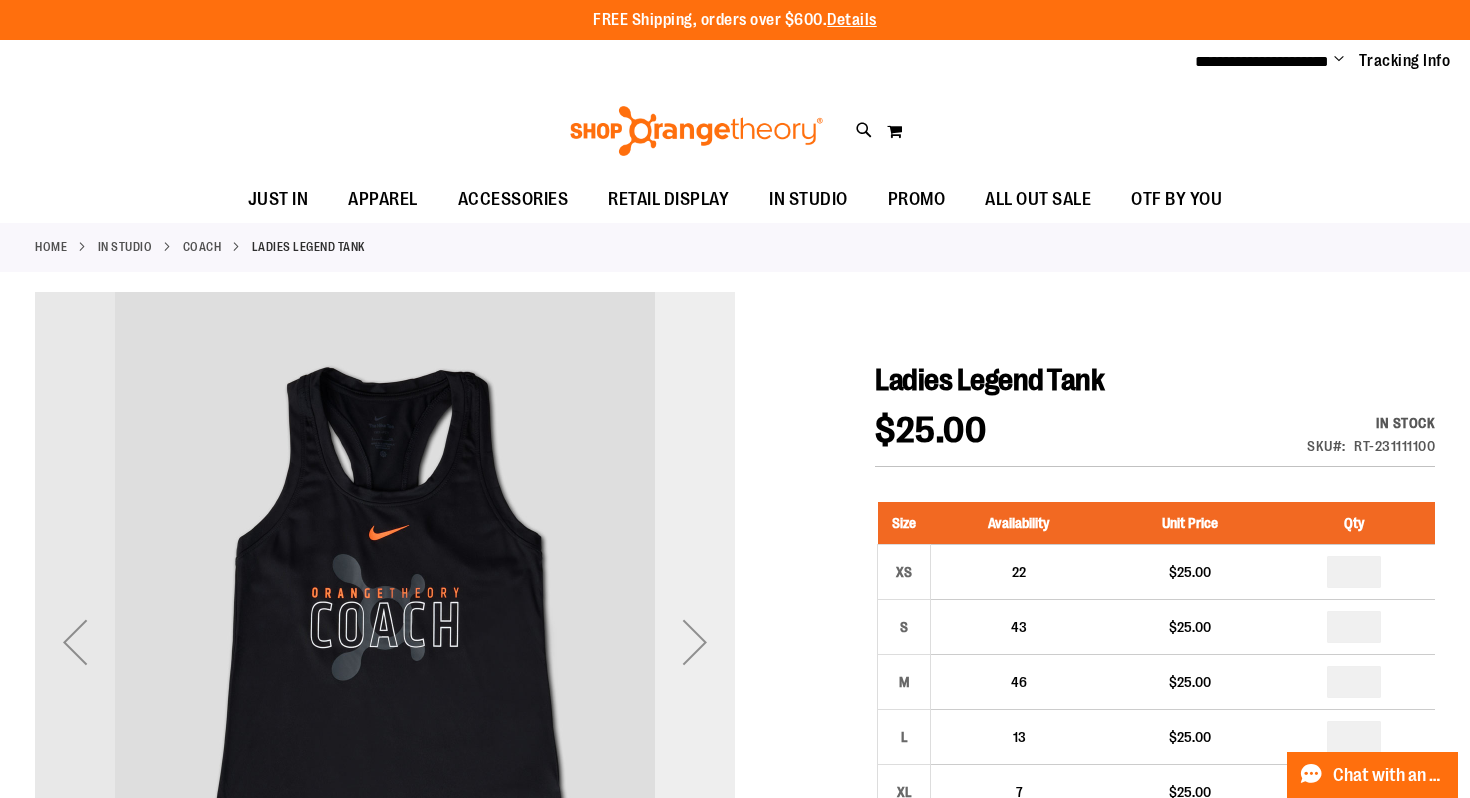 click at bounding box center [695, 642] 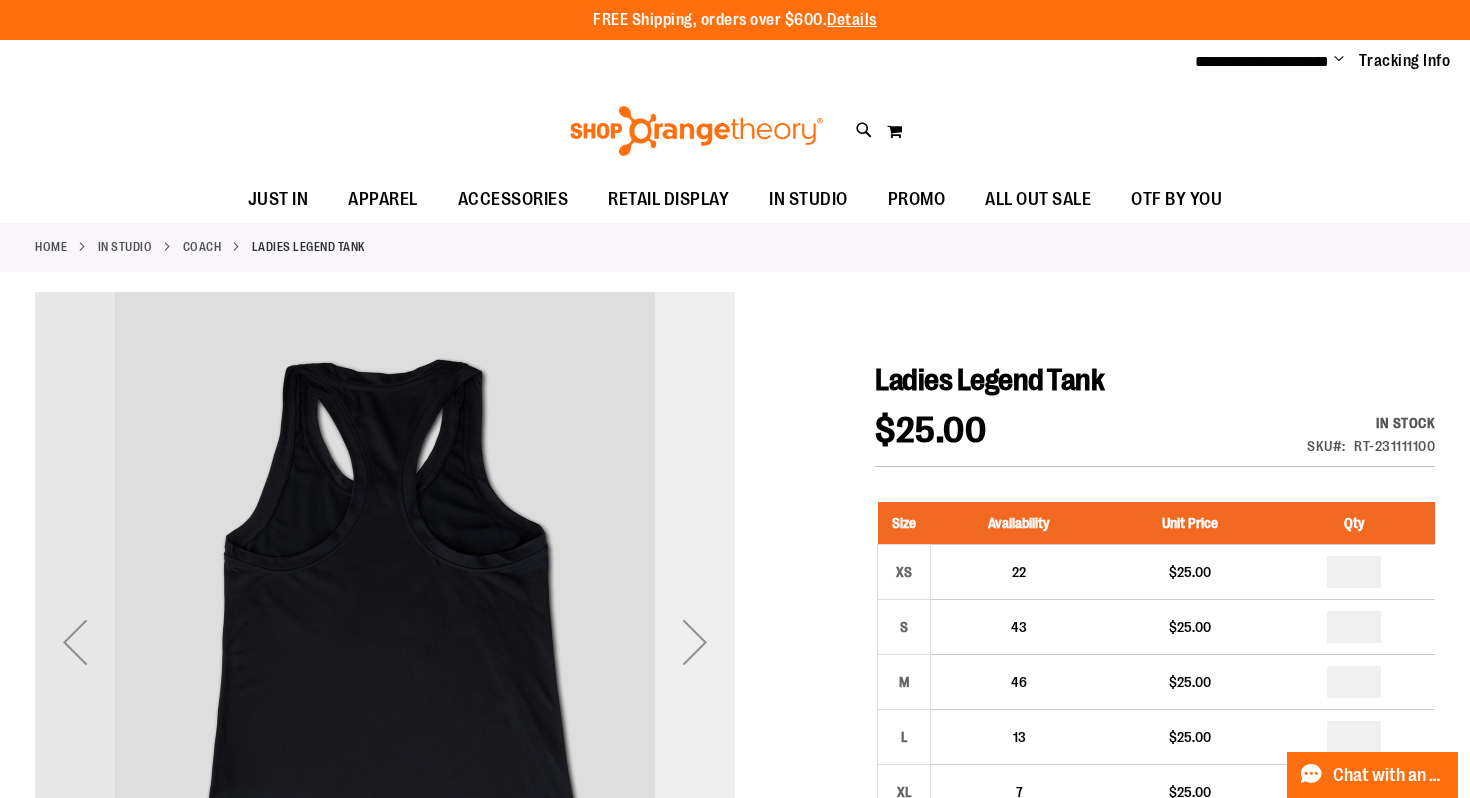 click at bounding box center [695, 642] 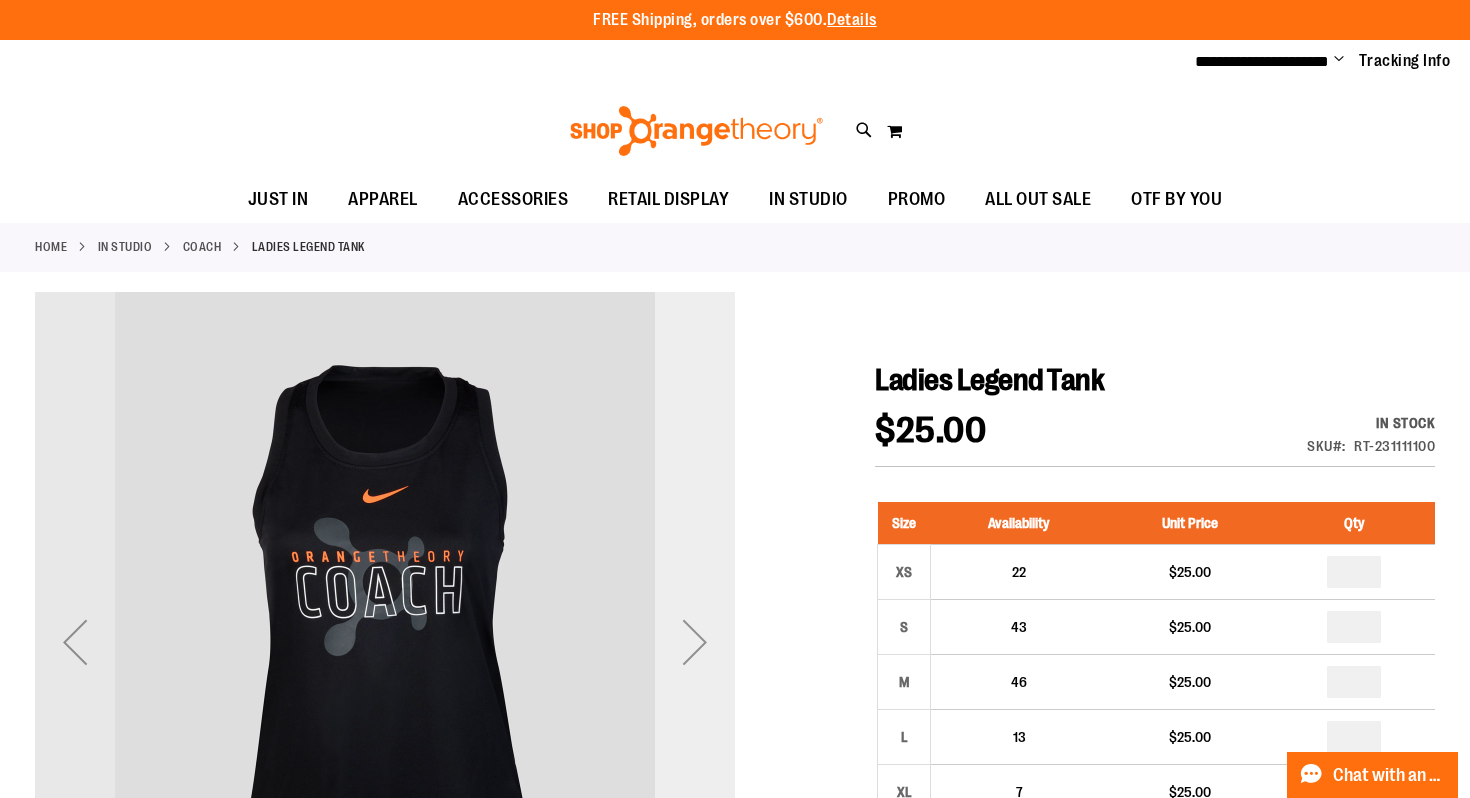 click at bounding box center (695, 642) 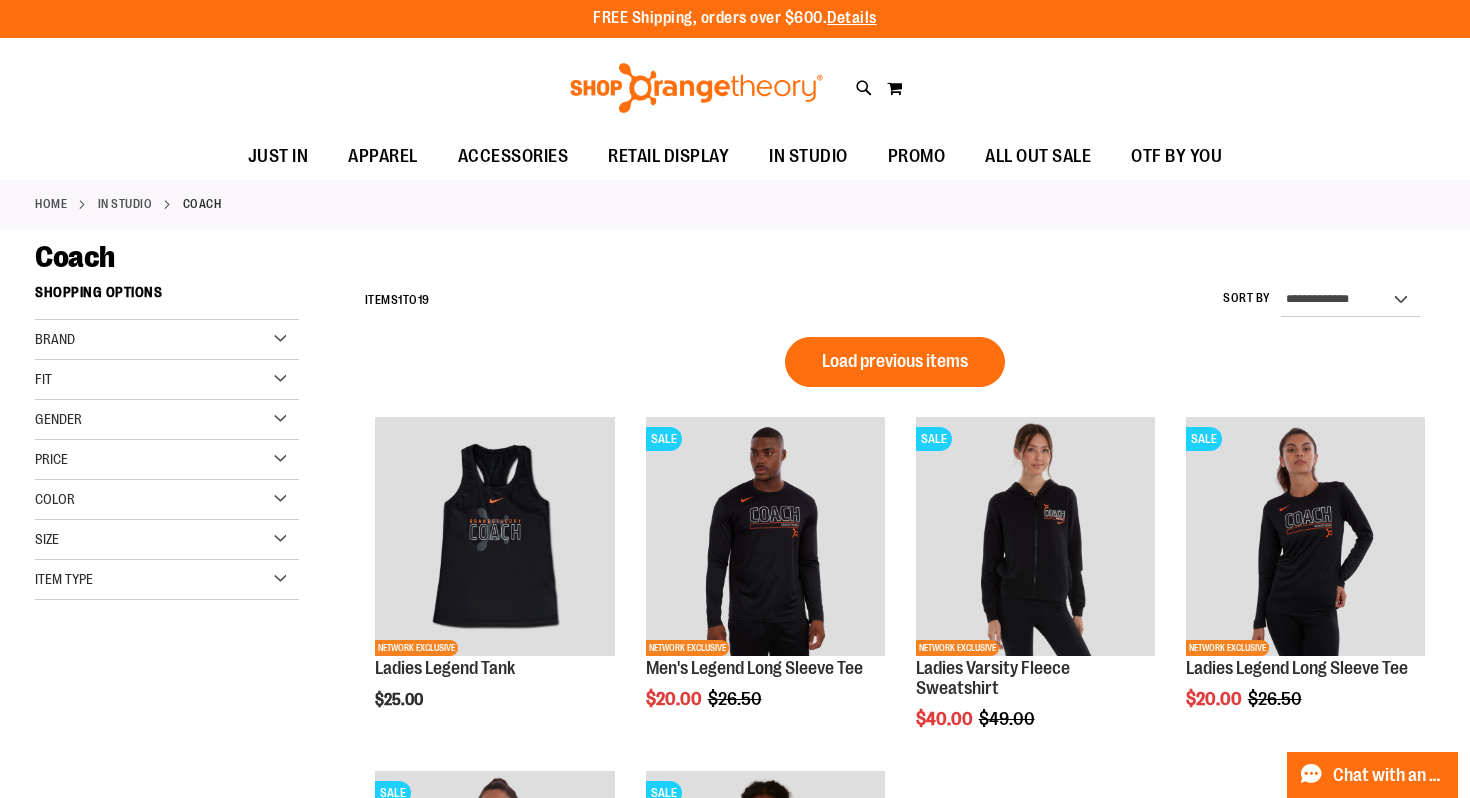 scroll, scrollTop: 0, scrollLeft: 0, axis: both 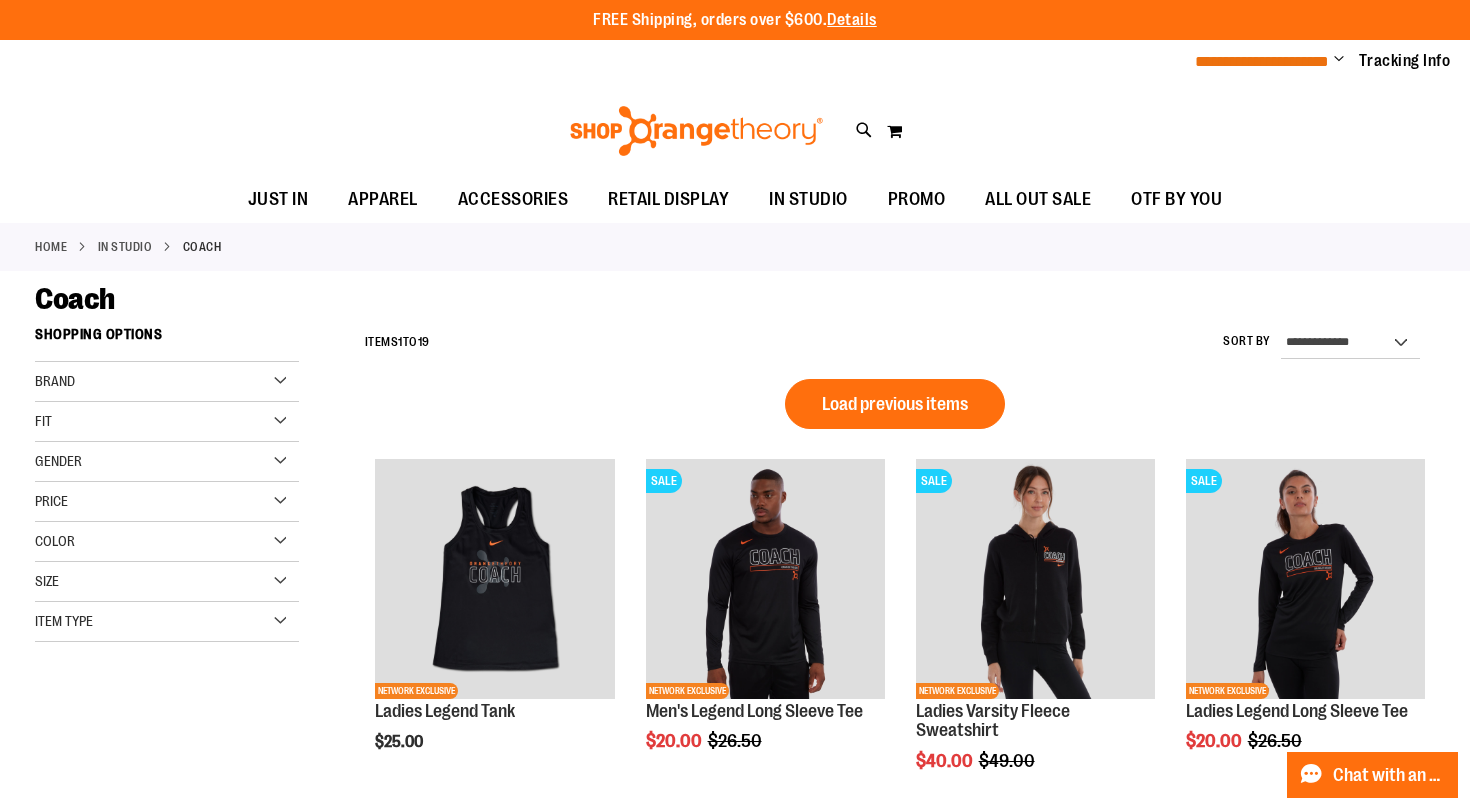 click on "**********" at bounding box center [1262, 61] 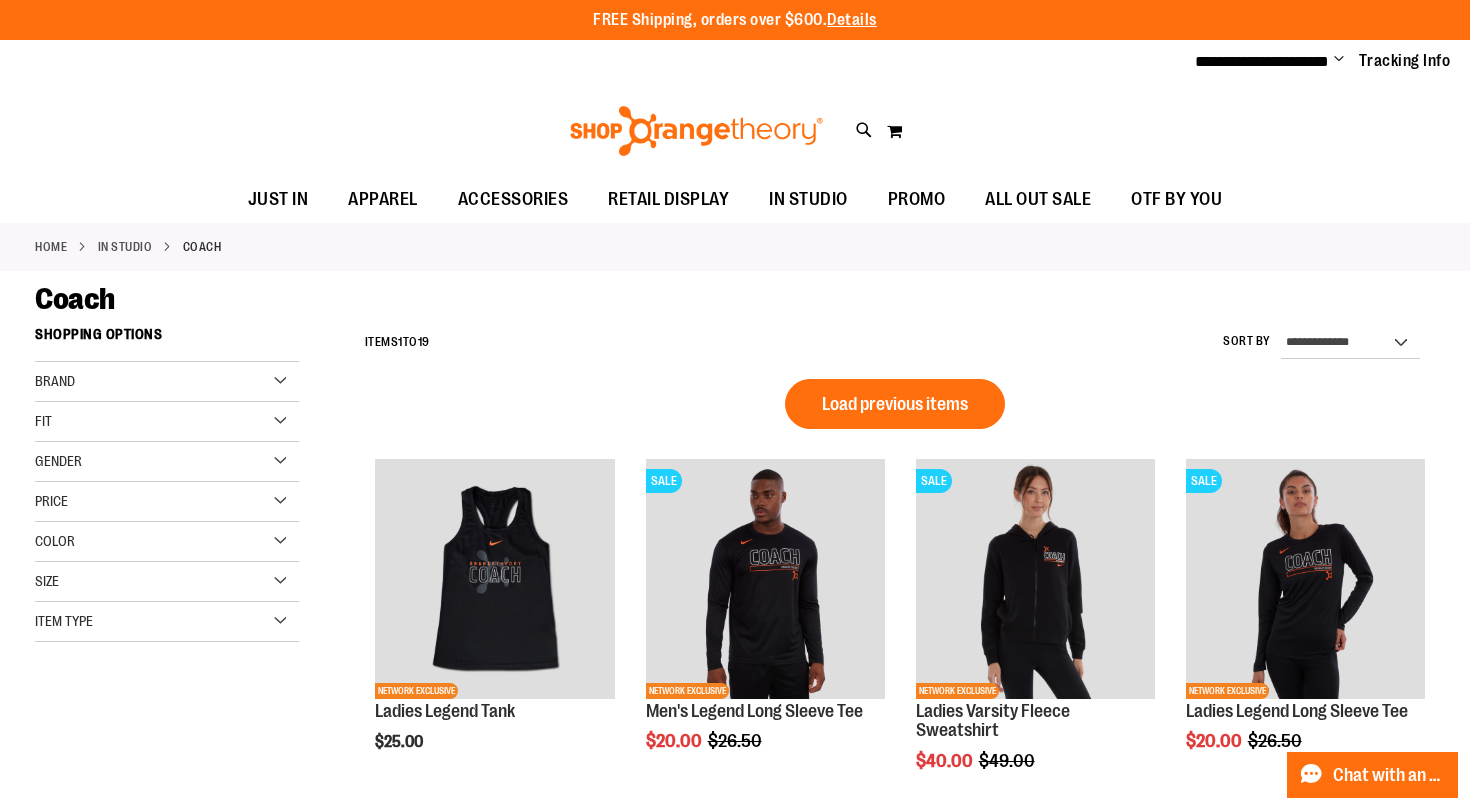 click on "Change" at bounding box center [1339, 60] 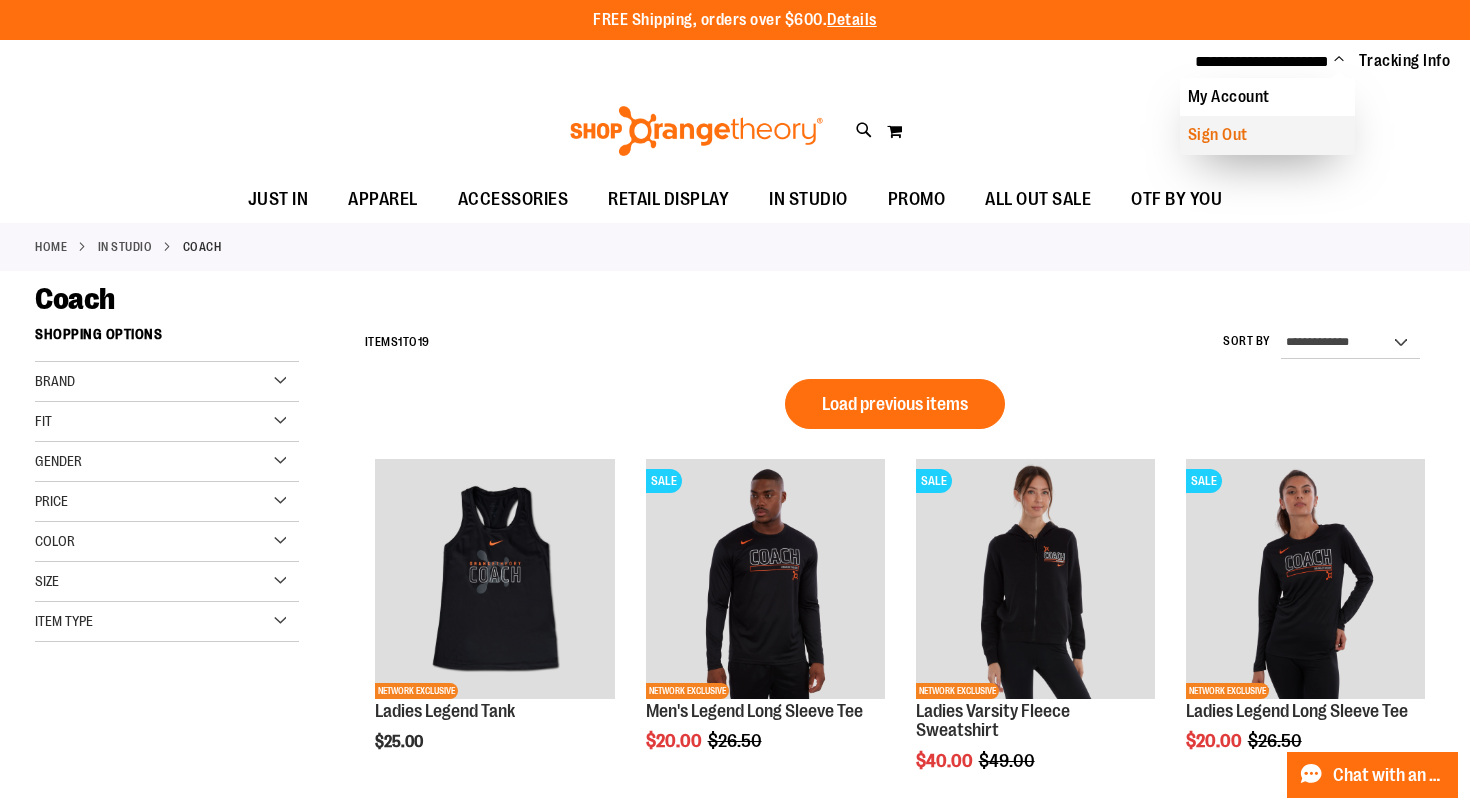 click on "Sign Out" at bounding box center (1267, 135) 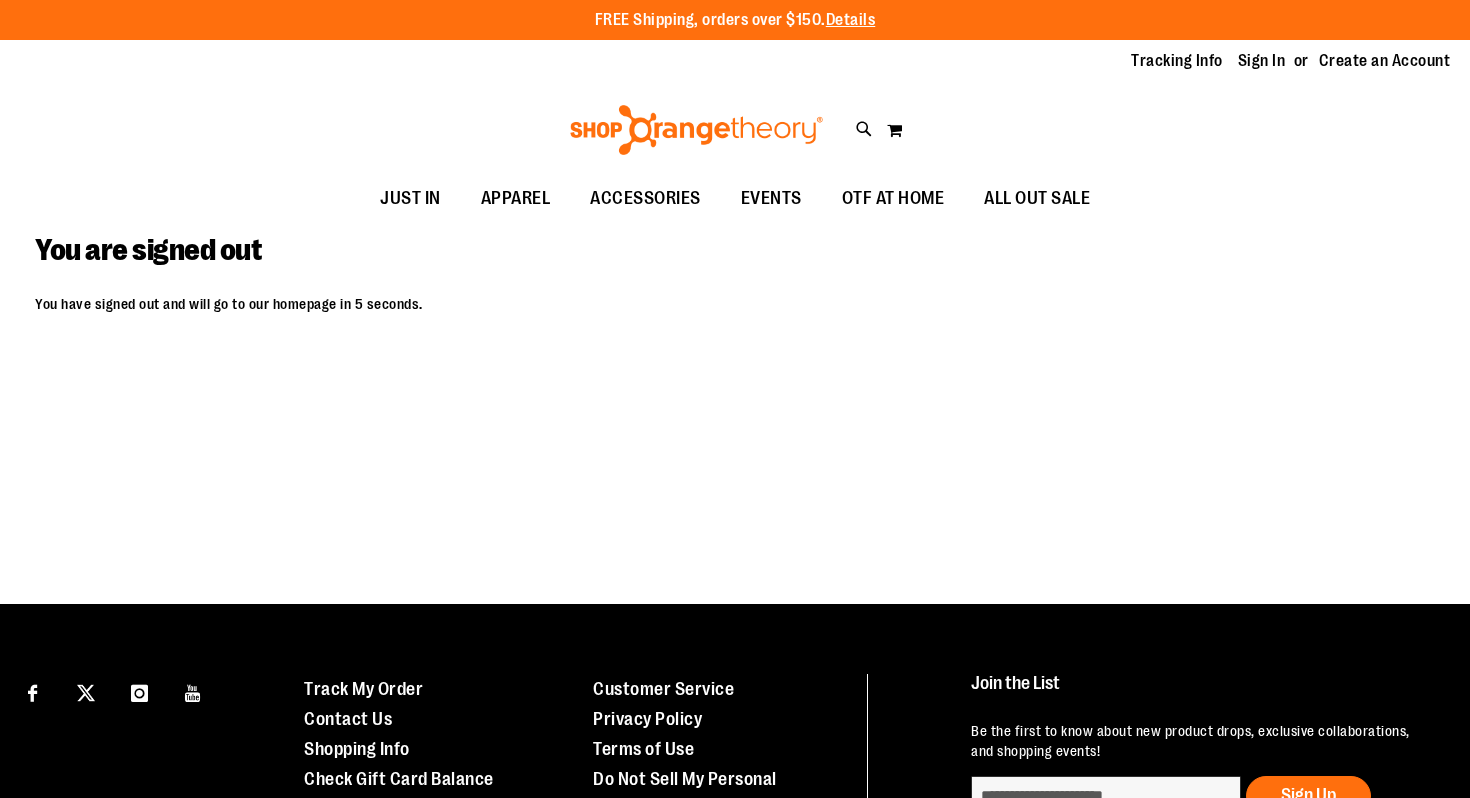 scroll, scrollTop: 0, scrollLeft: 0, axis: both 